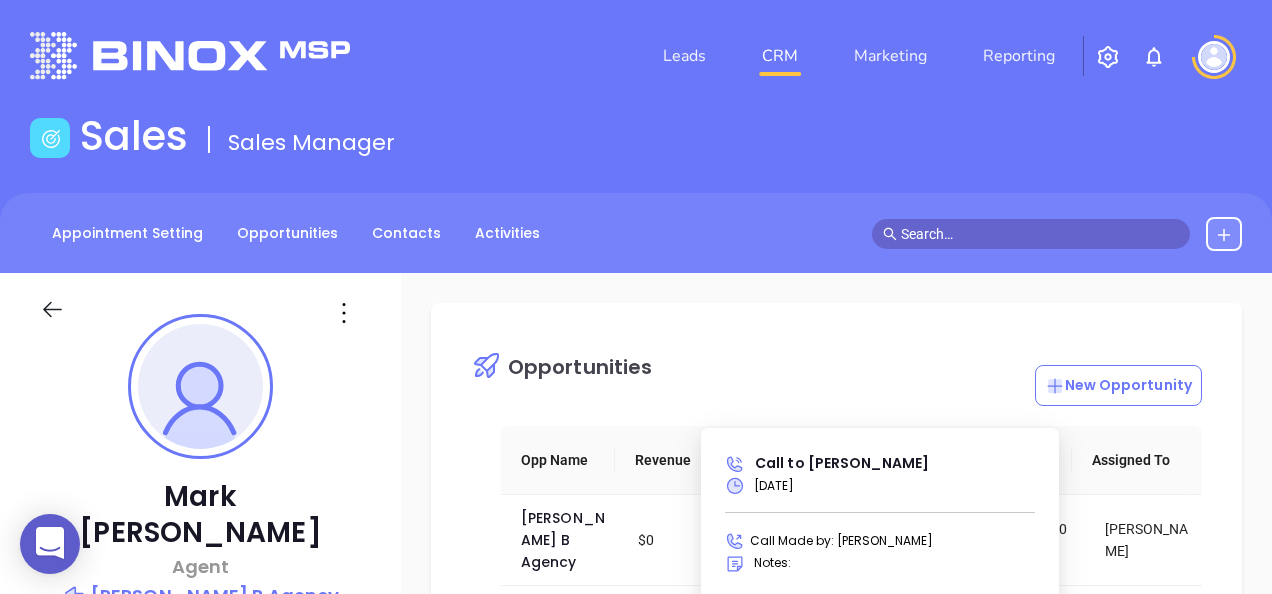 scroll, scrollTop: 300, scrollLeft: 0, axis: vertical 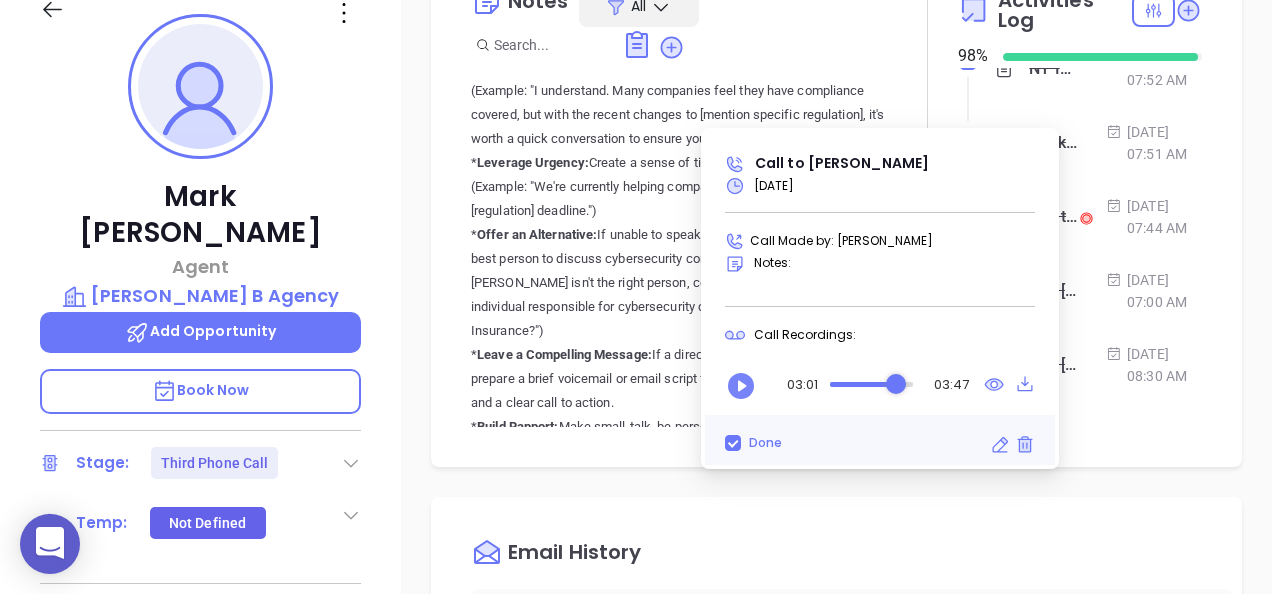 click 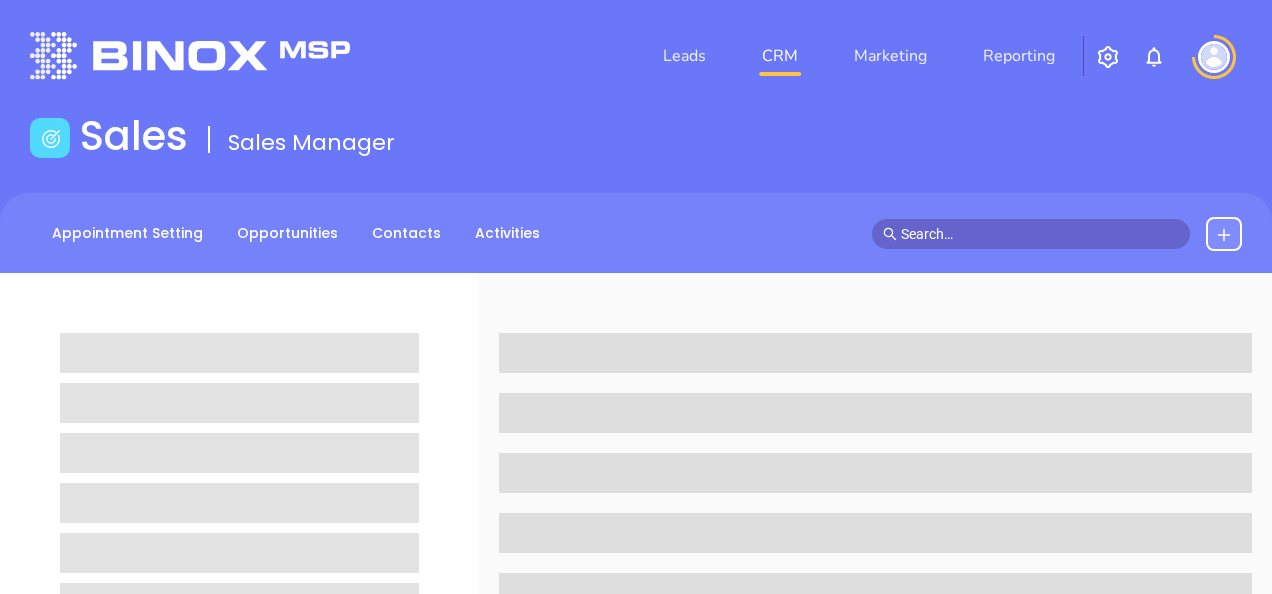 scroll, scrollTop: 0, scrollLeft: 0, axis: both 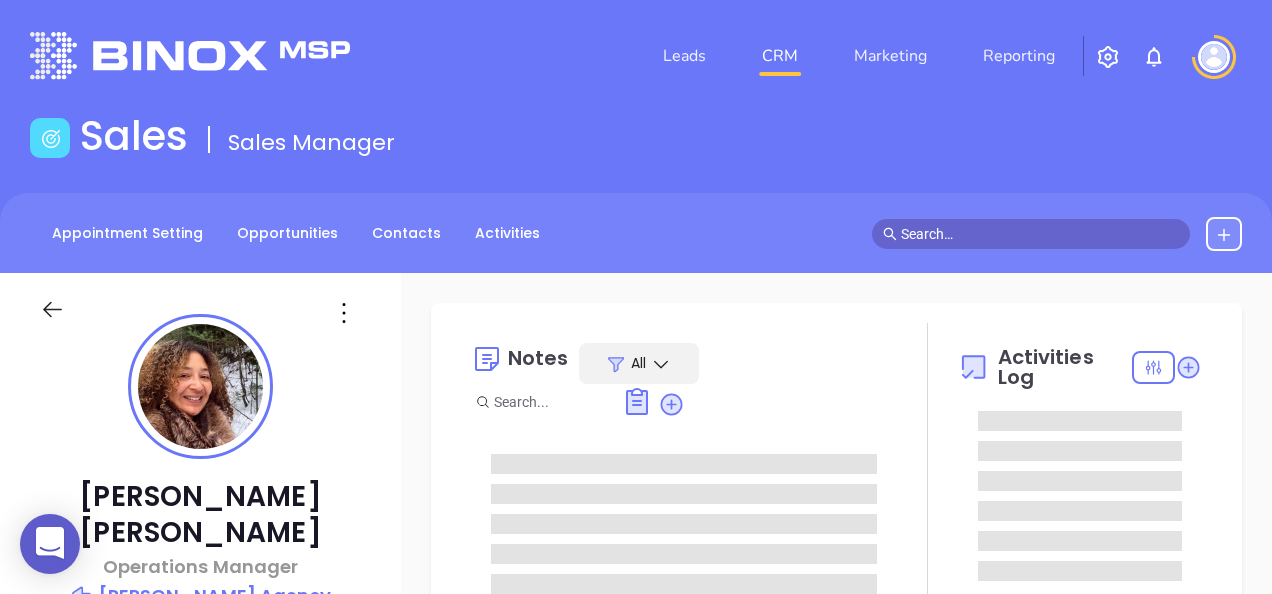 type on "[DATE]" 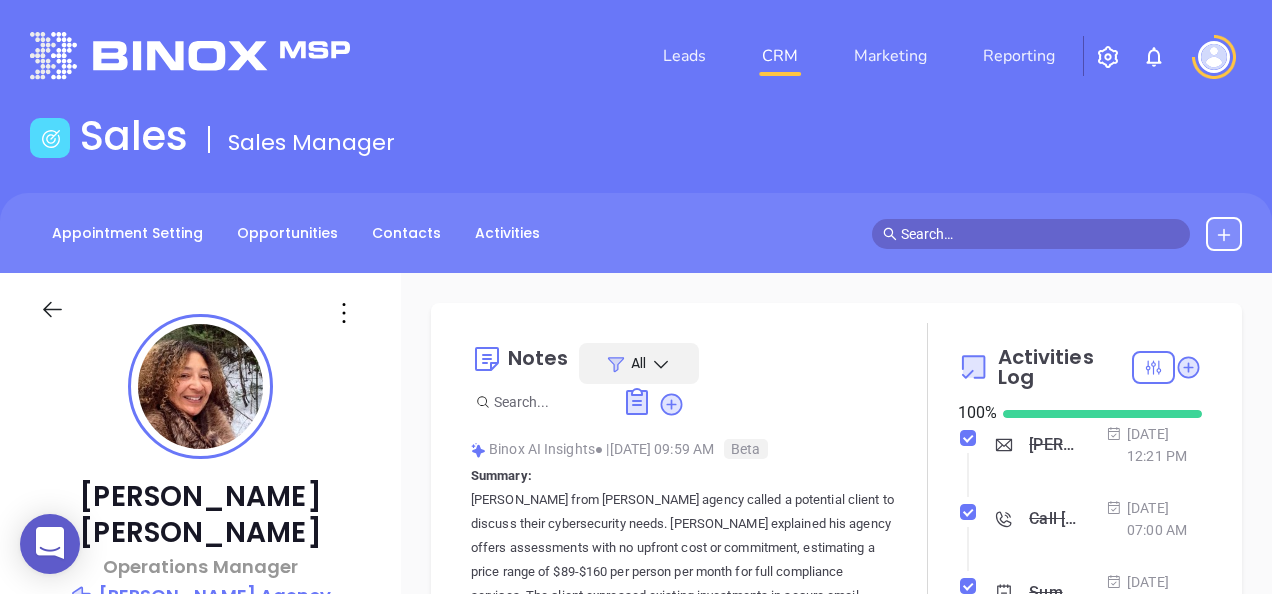 type on "[PERSON_NAME]" 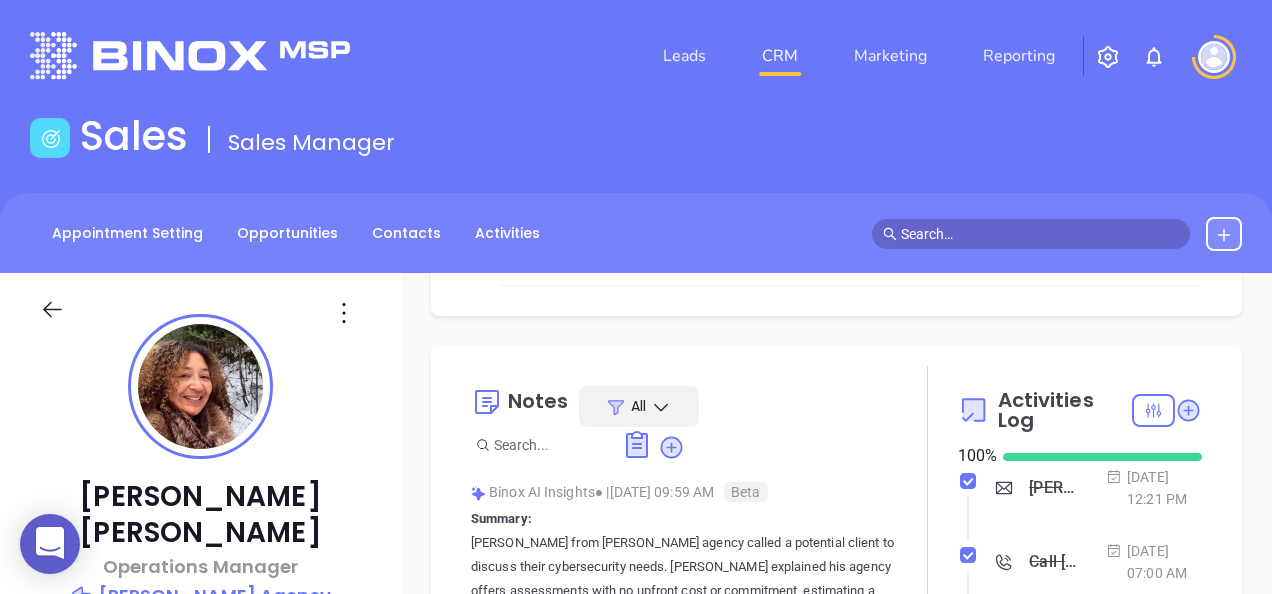 scroll, scrollTop: 400, scrollLeft: 0, axis: vertical 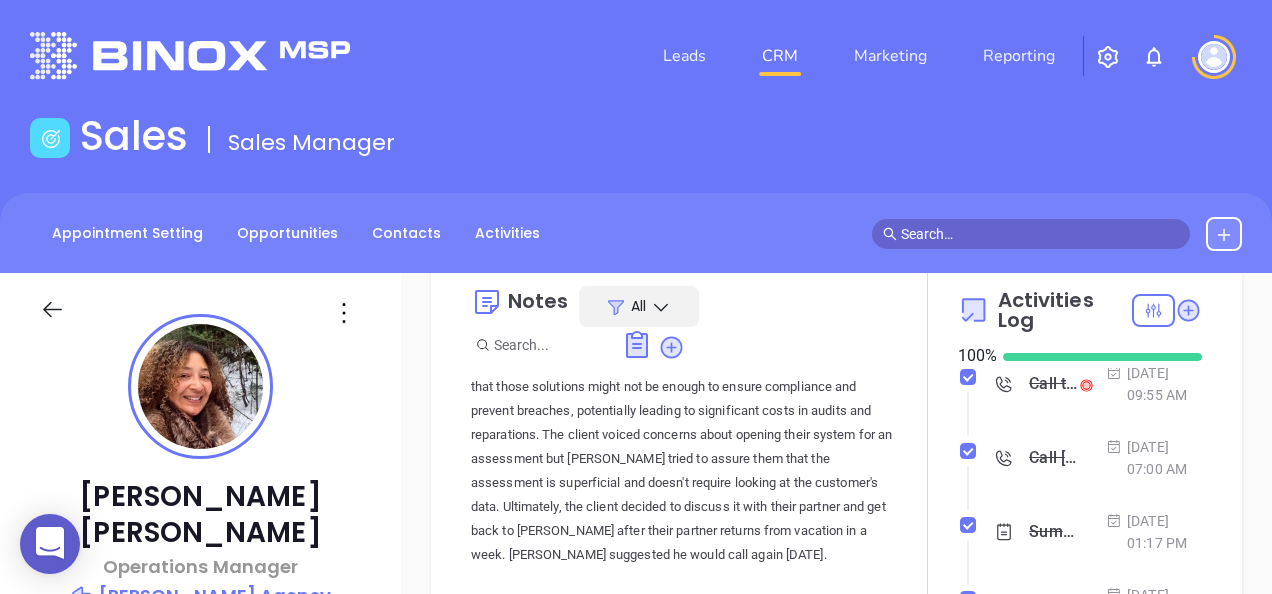 click on "Call to Carla Navarra" at bounding box center (1053, 384) 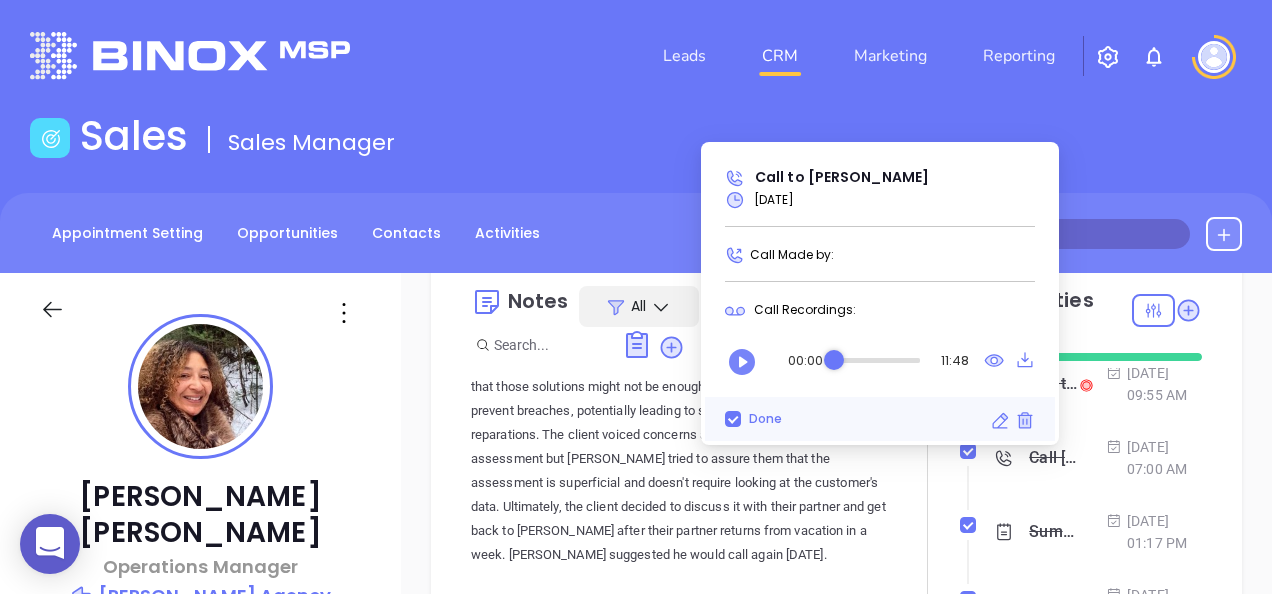 click 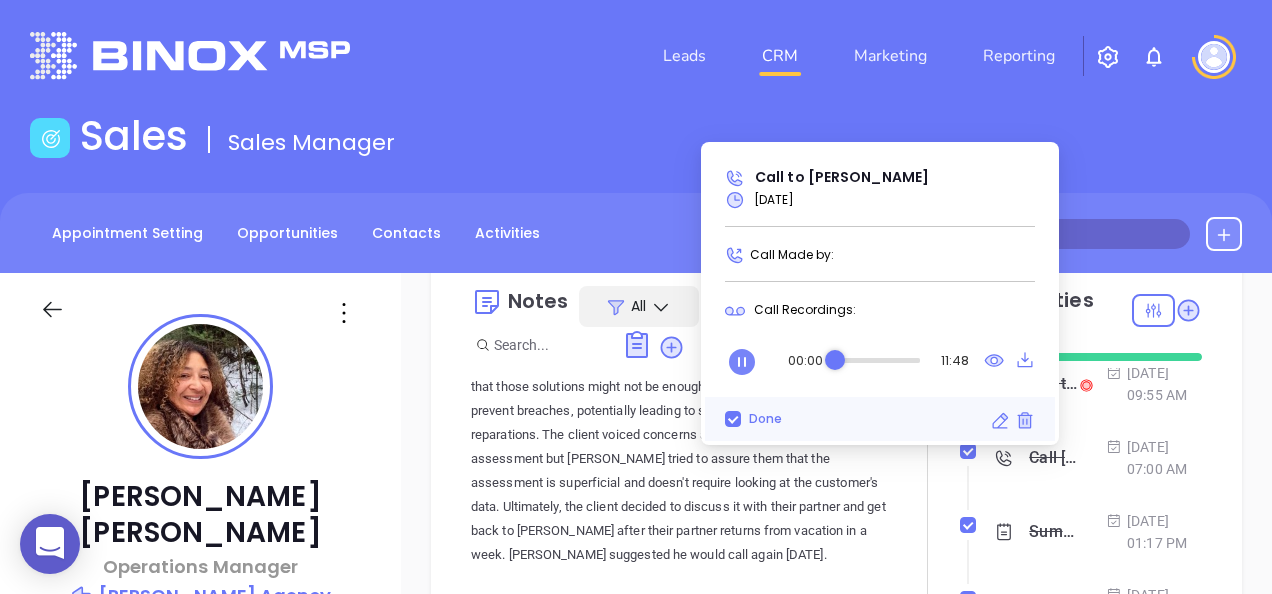 click 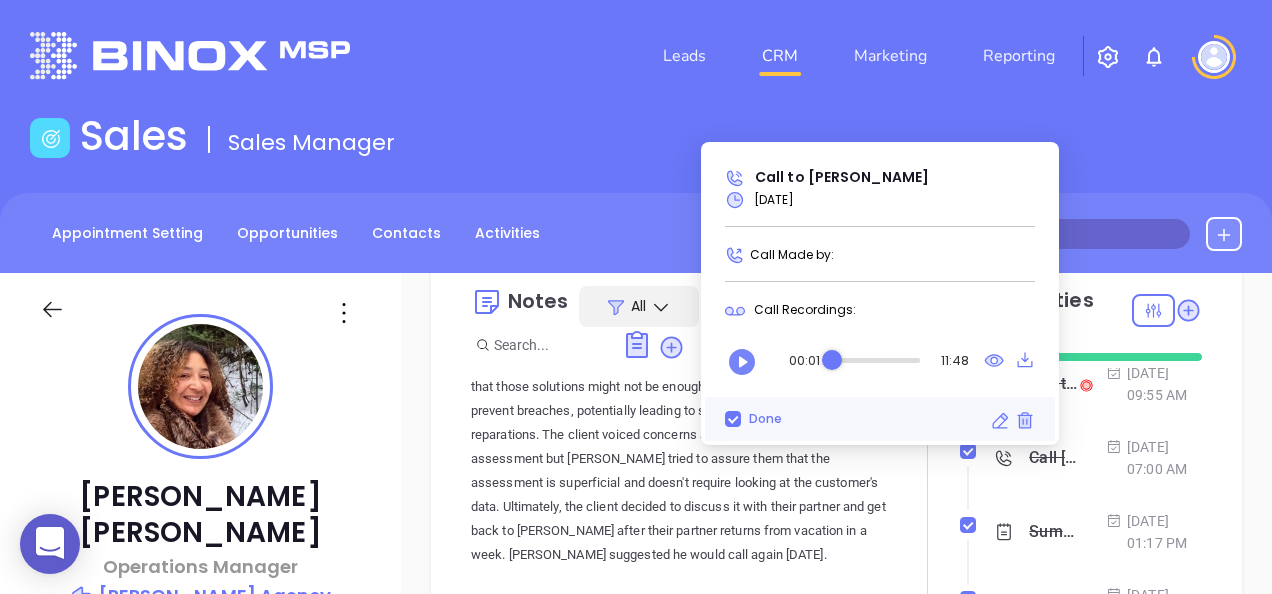 click 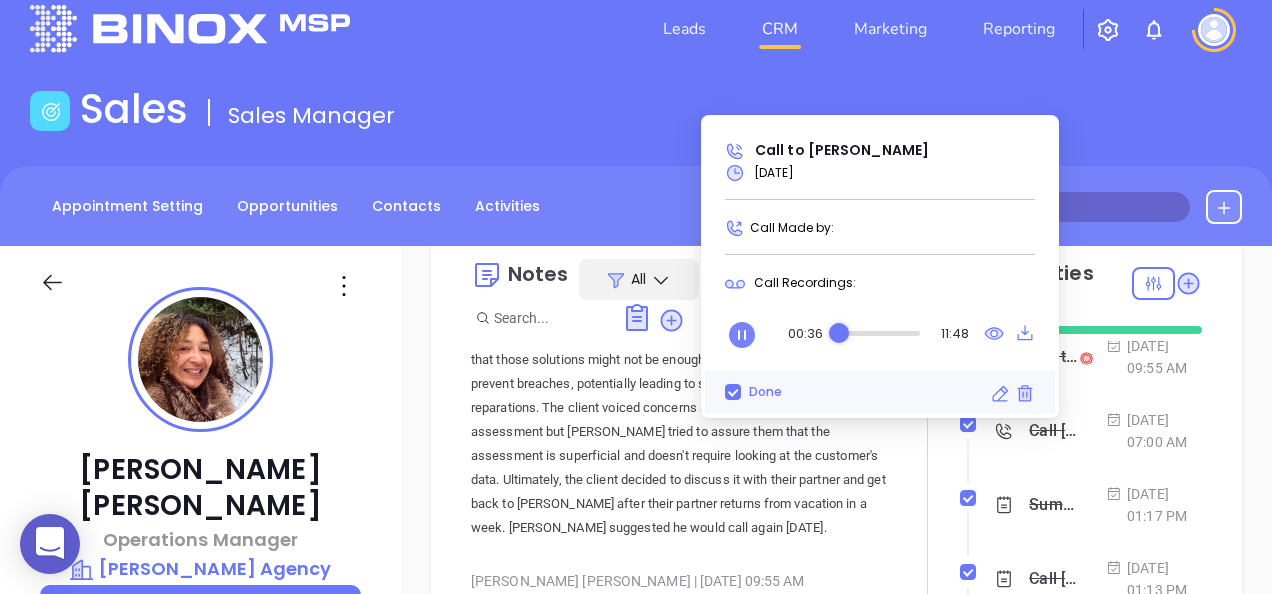 scroll, scrollTop: 0, scrollLeft: 0, axis: both 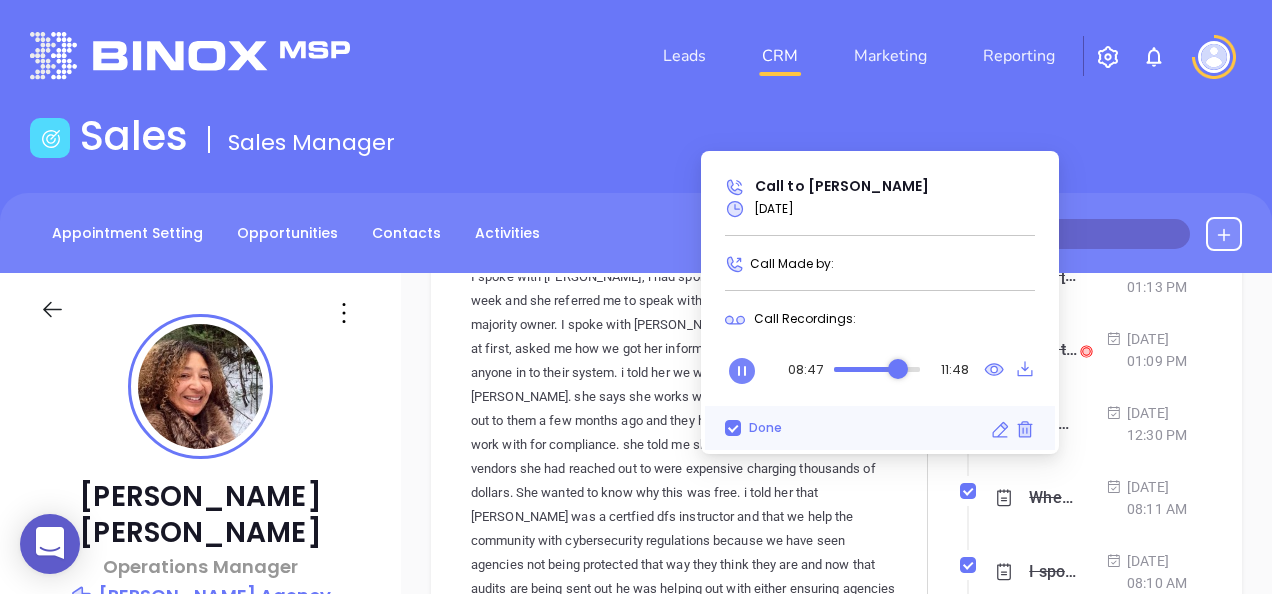 click on "Call to Carla Navarra" at bounding box center [1053, 350] 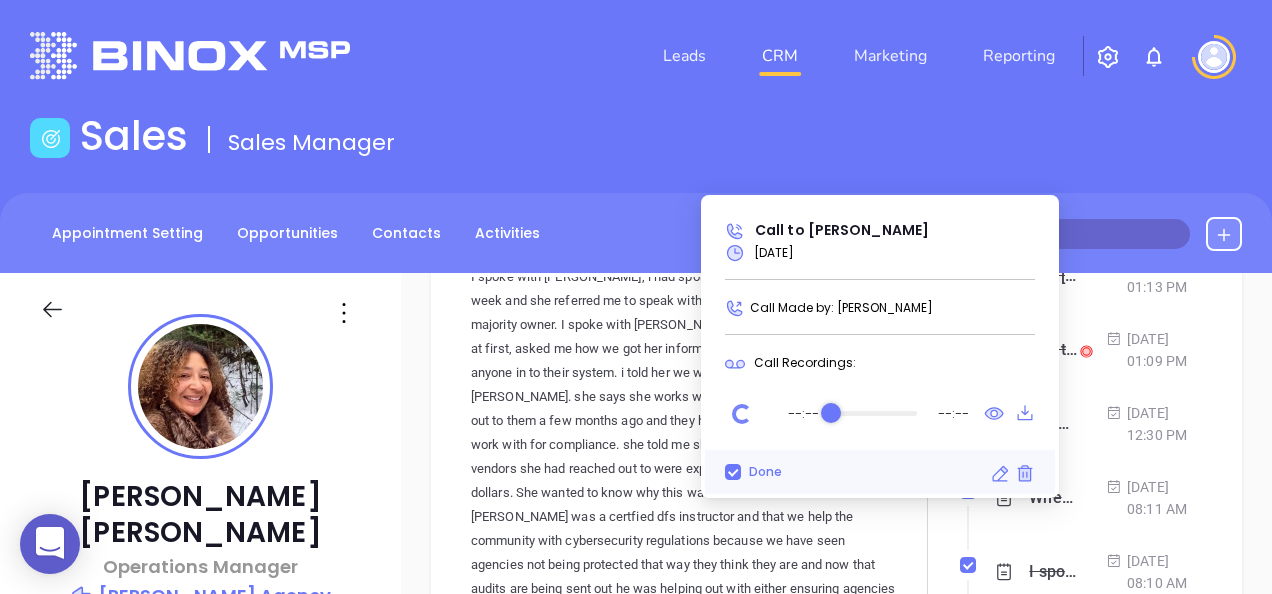 click on "Loading..." at bounding box center (742, 413) 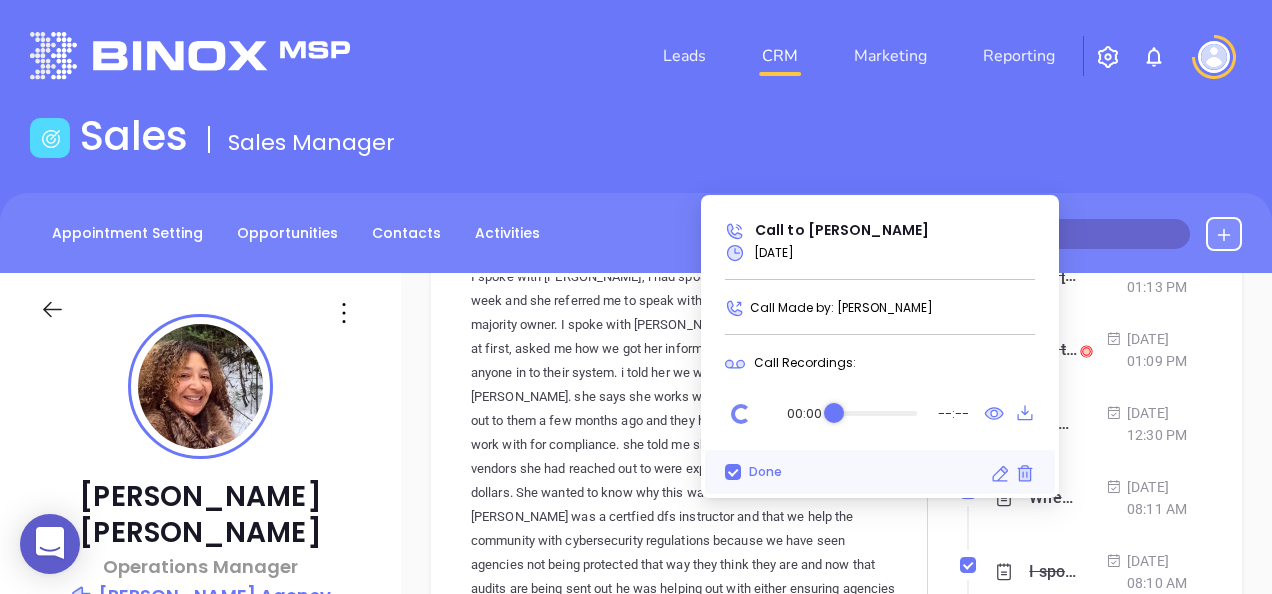 click on "Loading..." at bounding box center (741, 413) 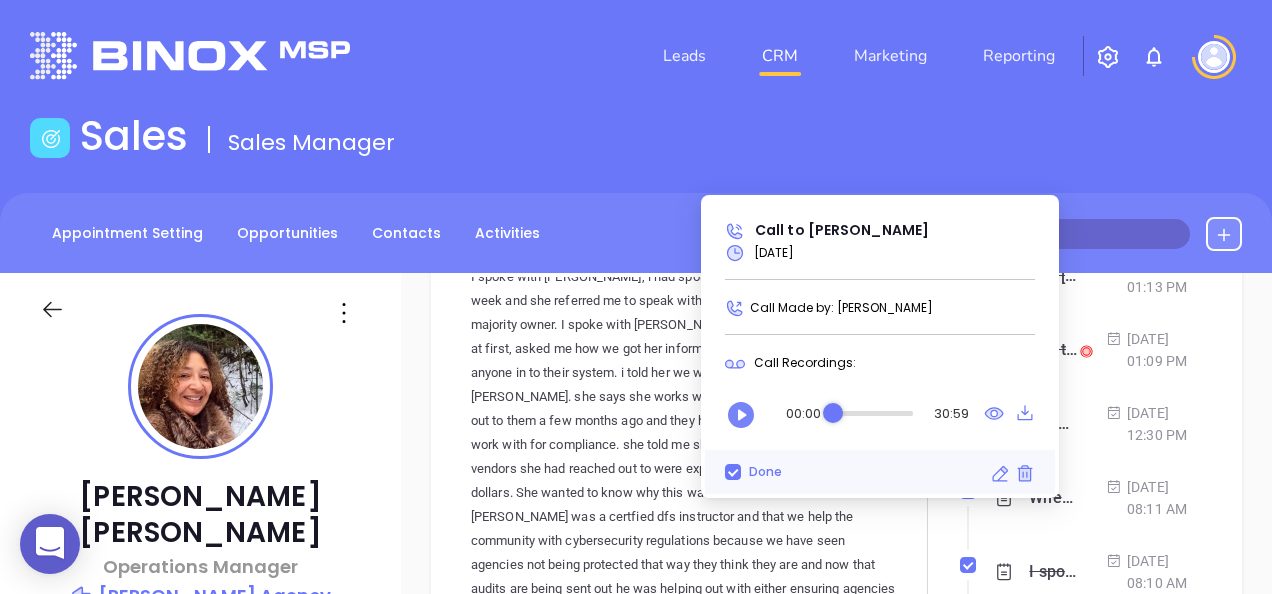 click 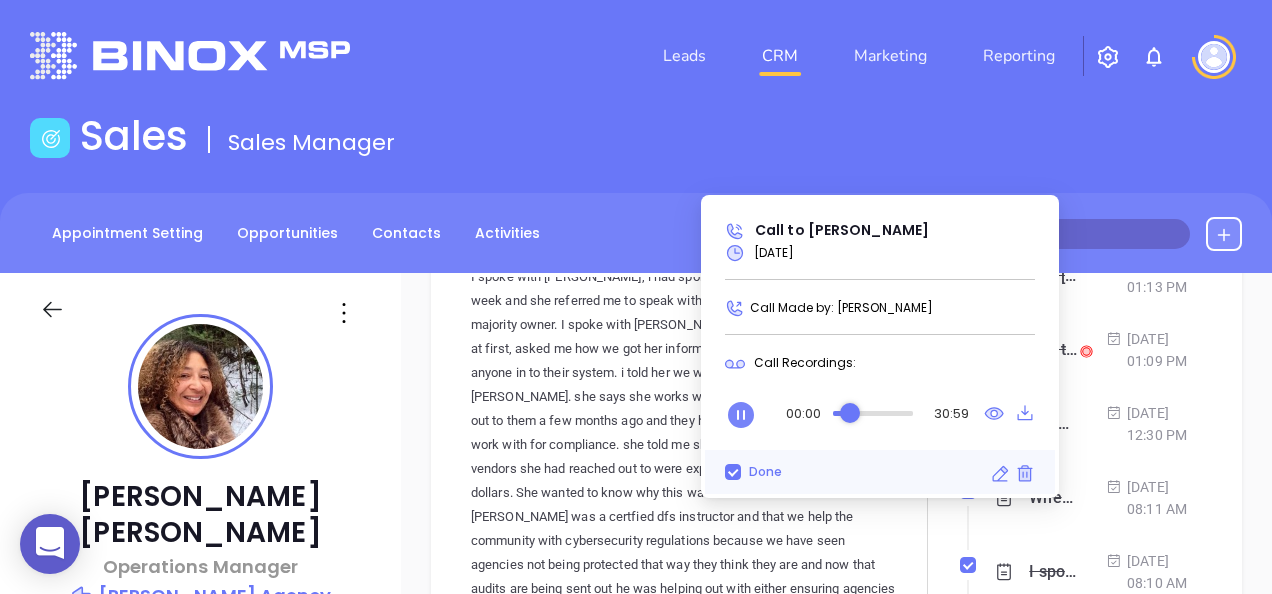 click at bounding box center [873, 413] 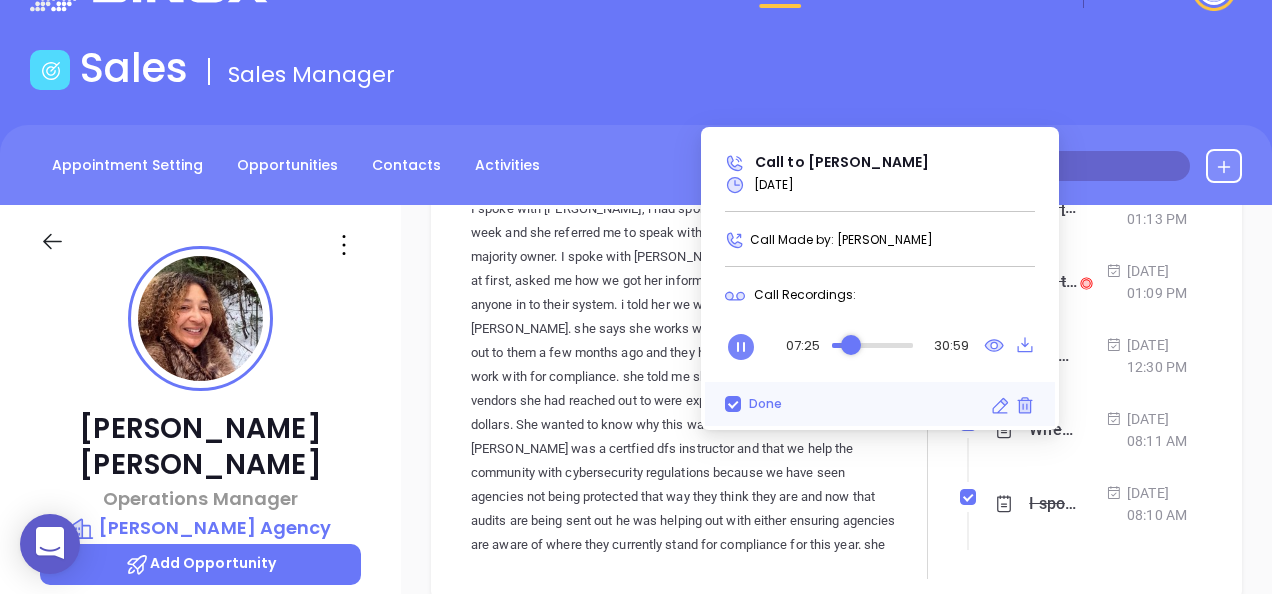 scroll, scrollTop: 100, scrollLeft: 0, axis: vertical 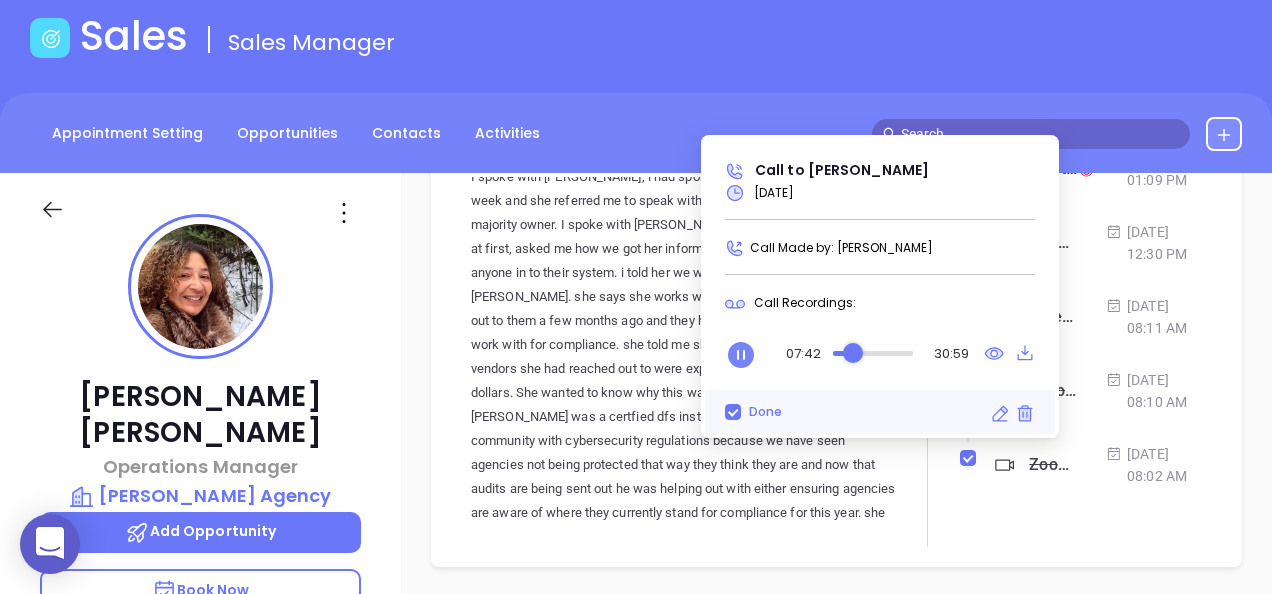 click on "Sales Sales Manager Appointment Setting Opportunities Contacts Activities Calendar Connie   Caputo Operations Manager   Wilkins Agency  Add Opportunity  Book Now   Stage: Not Defined Temp: Cold Label: Prospect   Check for Binox AI Data Enrichment    Email:   carla@wilinsure.com Cell :   (253) 351-0926 Work:  (518) 523-2508 Company:   Wilkins Agency Job Title:   Operations Manager Department:   Appointment Setter:   Anabell   Dominguez Referred by:   Lead Source:   Contact Address:   2208 Saranac Ave, Lake Placid, New York, 12946 Local Time:   Opportunities  New Opportunity Opp Name Revenue Status Stage Expected Close Date Assigned To             Wilkins Agency $0 Lost Lost Jul 8, 2025 | 05:00 PM Walter Contreras Notes All   Binox AI Insights   ●      |  Jun 13, 2025  09:59 AM Beta
Summary:
Walter   Contreras    |    Jun 13, 2025  09:55 AM Call  Carla, and schedule the Assessment. She has to run it by her partner.    Binox AI Insights   ●   Walter Contreras  |  Beta" at bounding box center [636, 464] 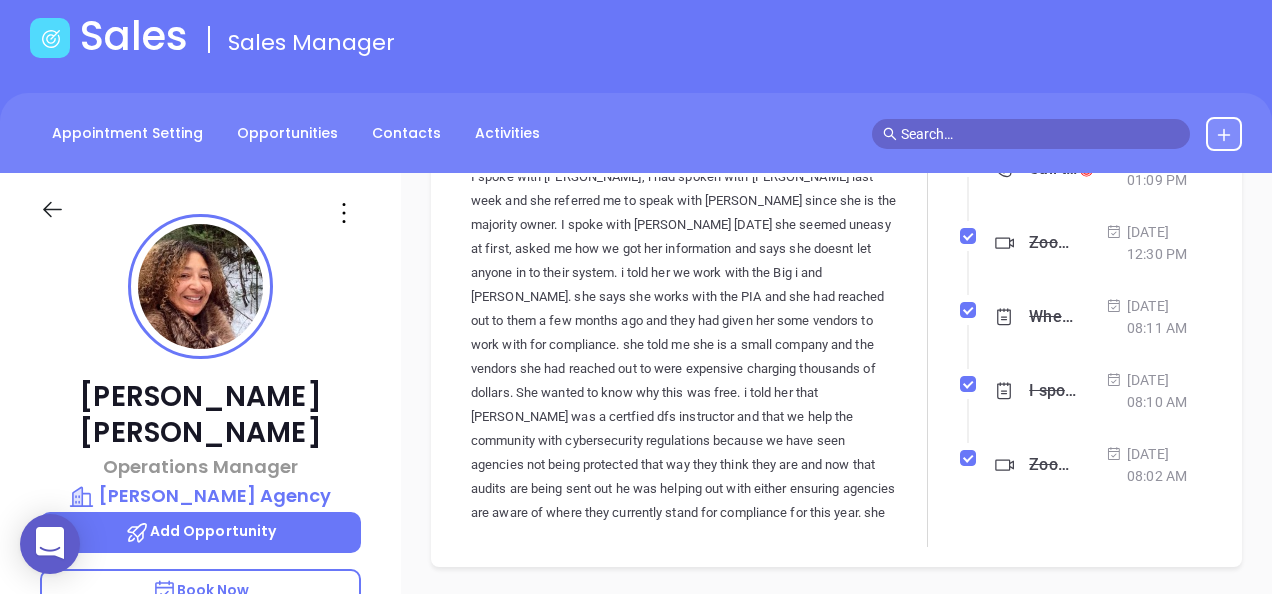 click on "I spoke with Carla, i had spoken with Lori last week and she referred me to speak with Carla since she is the majority owner. I spoke with Carla today she seemed uneasy at first, asked me how we got her information and says she doesnt let anyone in to their system. i told her we work with the Big i and PIA. she says she works with the PIA and she had reached out to them a few months ago and they had given her some vendors to work with for compliance. she told me she is a small company and the vendors she had reached out to were expensive charging thousands of dollars. She wanted to know why this was free. i told her that walter was a certfied dfs instructor and that we help the community with cybersecurity regulations because we have seen agencies not being protected that way they think they are and now that audits are being sent out he was helping out with either ensuring agencies are aware of where they currently stand for compliance for this year. she agreed to meet. Booked for 6/10 at 3:30pm EST" at bounding box center [1053, 391] 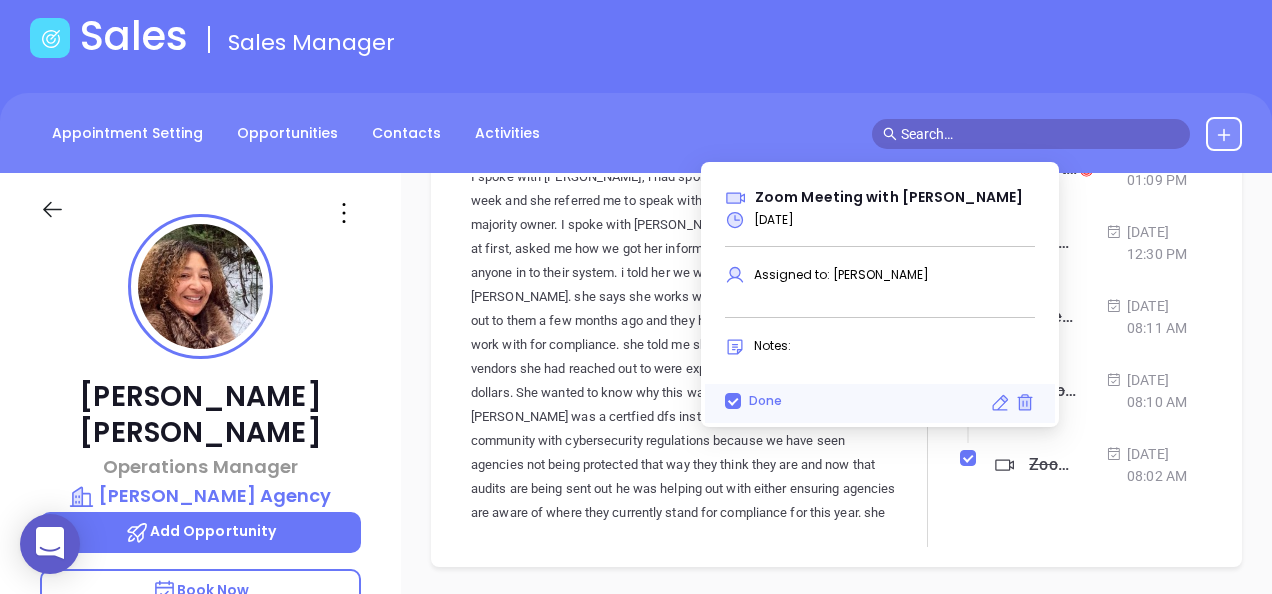 click on "Jun 9, 2025 | 08:10 AM" at bounding box center [1154, 391] 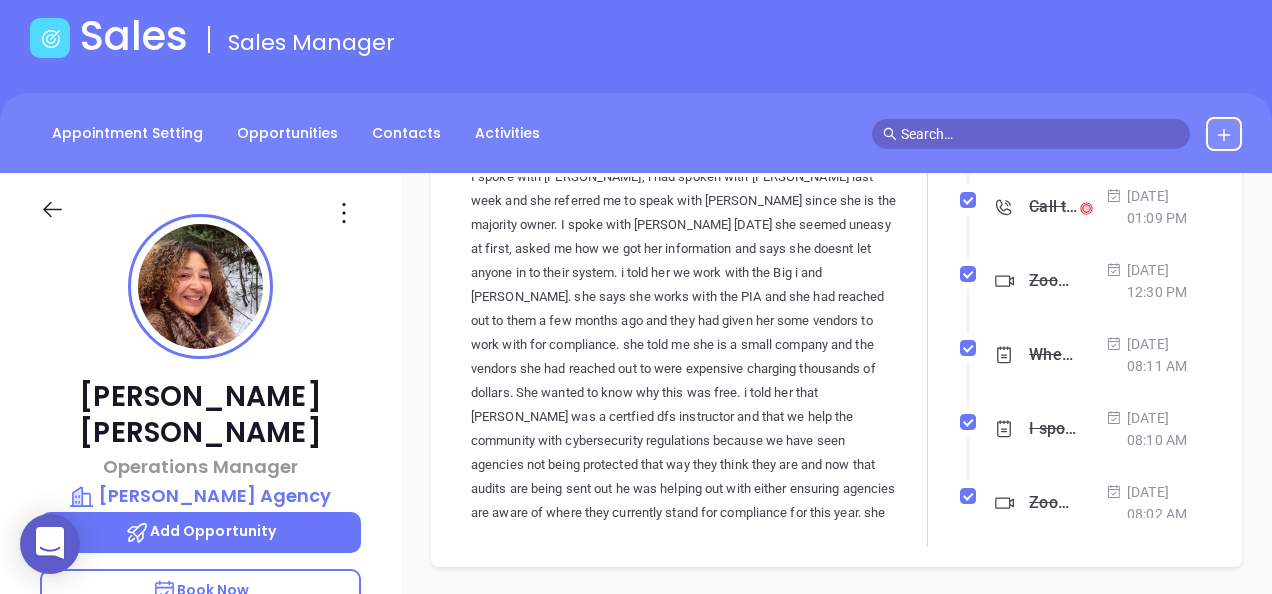 scroll, scrollTop: 530, scrollLeft: 0, axis: vertical 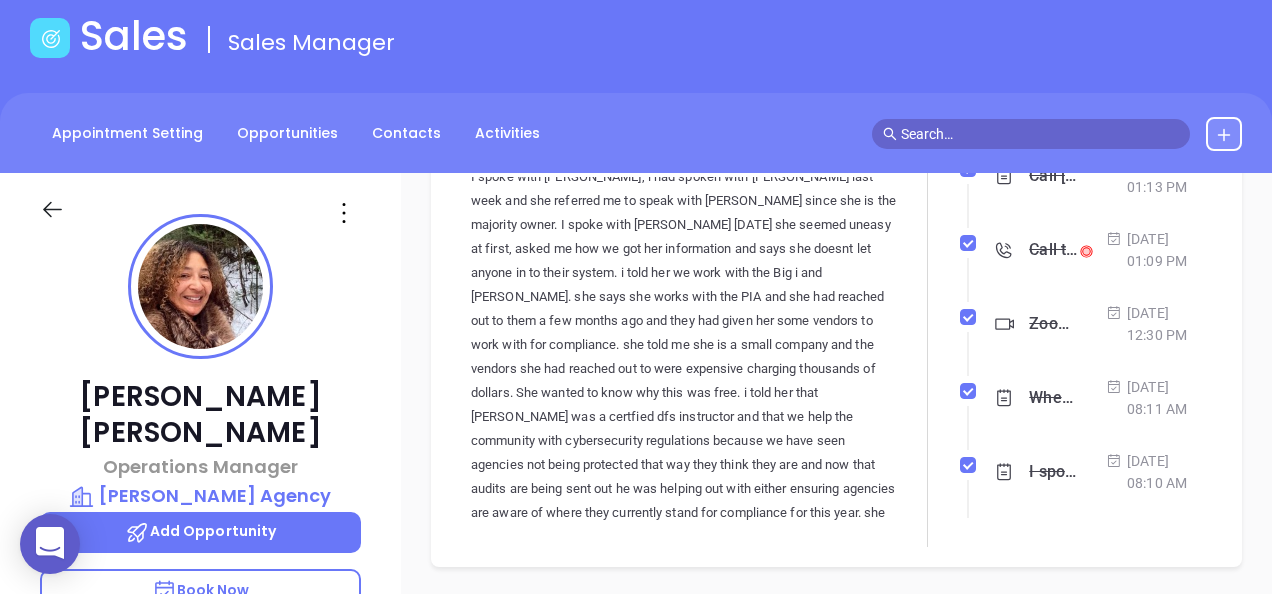 click on "Call to Carla Navarra" at bounding box center (1053, 250) 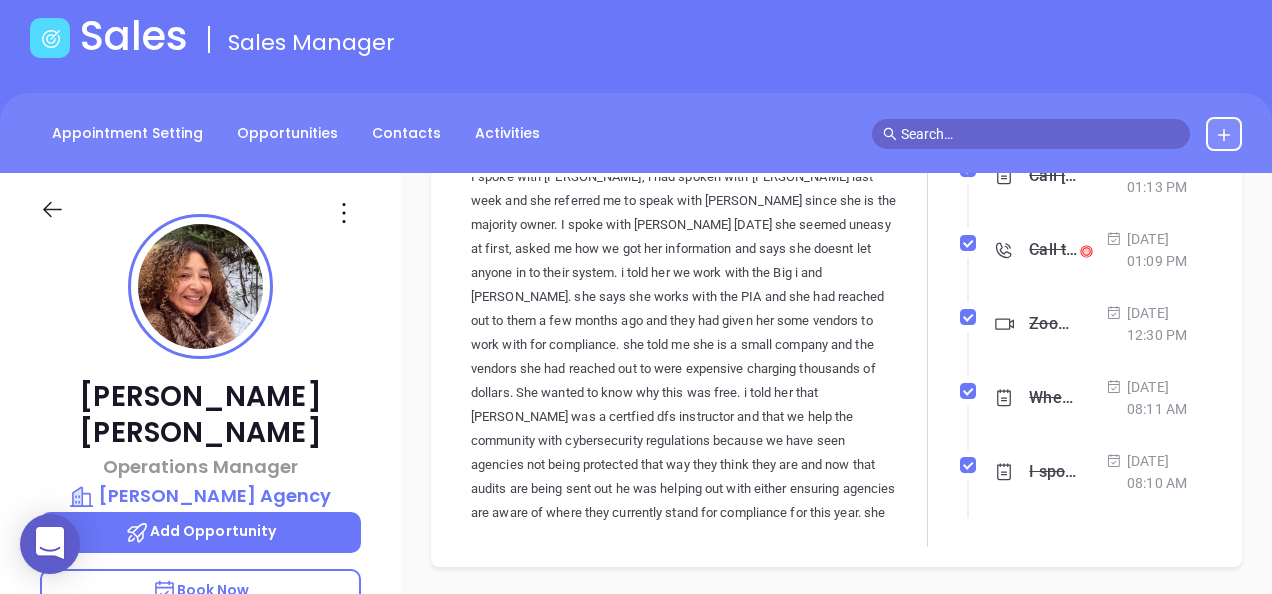 click on "Jun 10, 2025 | 01:09 PM" at bounding box center (1154, 250) 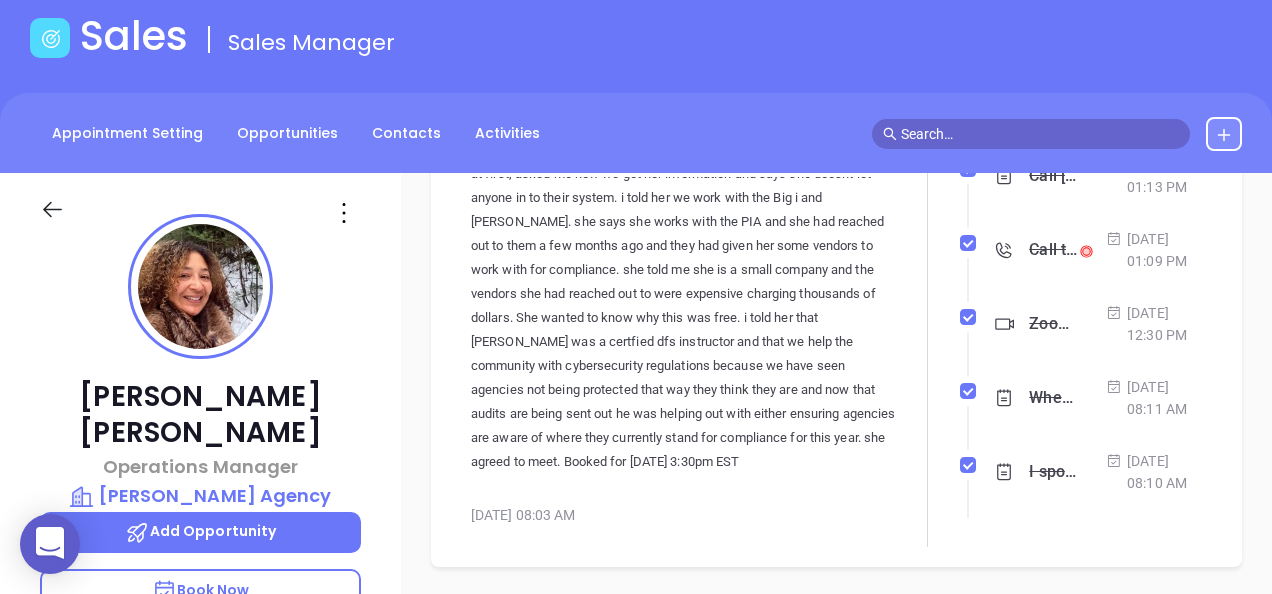 scroll, scrollTop: 1406, scrollLeft: 0, axis: vertical 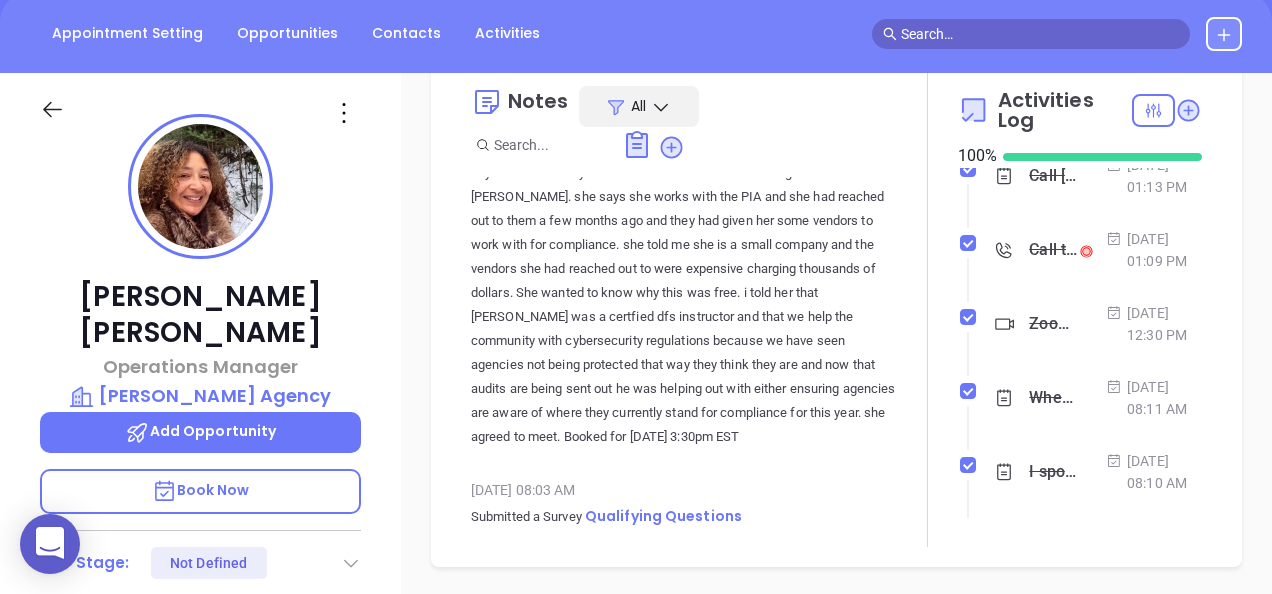 click on "Call to Carla Navarra" at bounding box center (1053, 250) 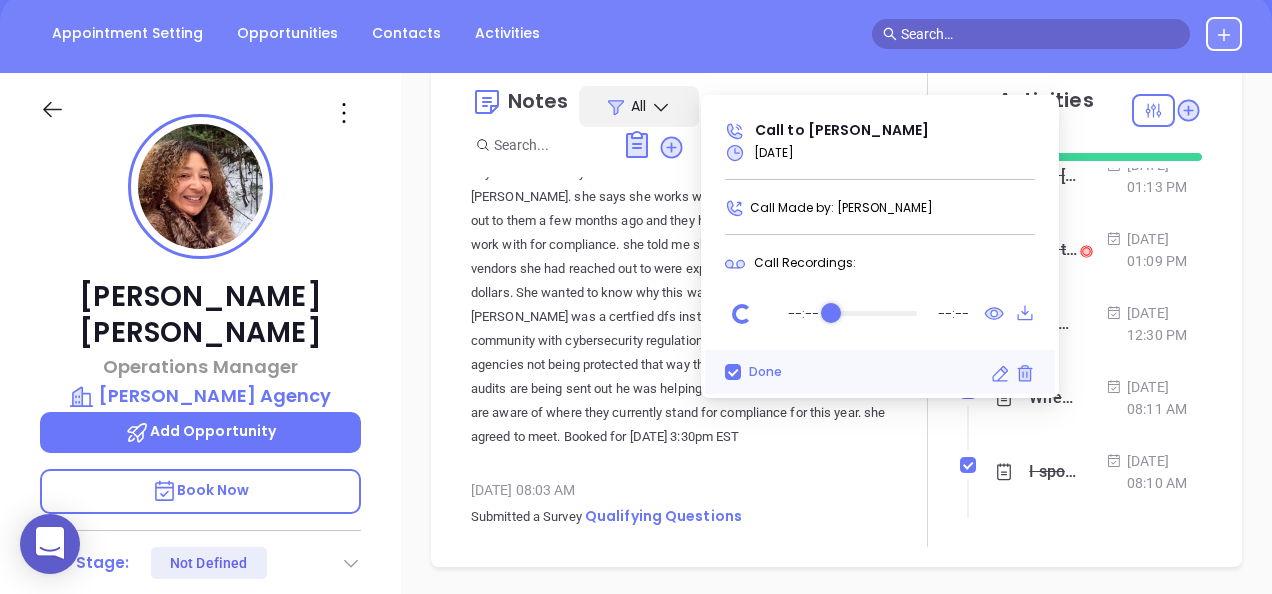 click on "Jun 10, 2025 | 01:09 PM" at bounding box center [1154, 250] 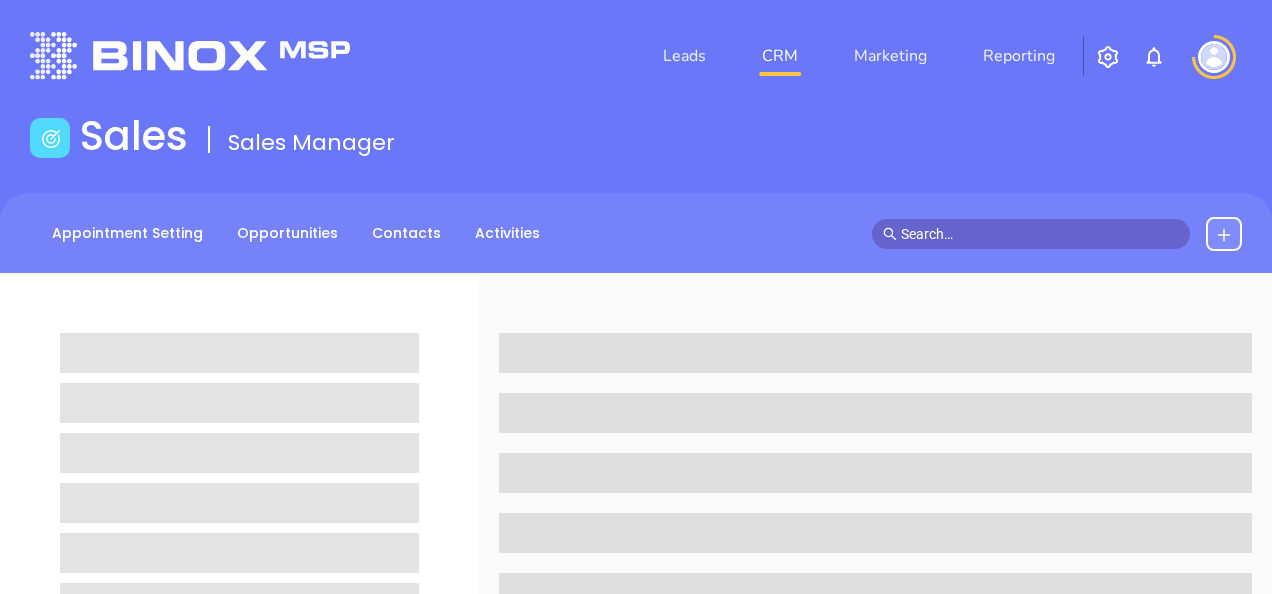 scroll, scrollTop: 0, scrollLeft: 0, axis: both 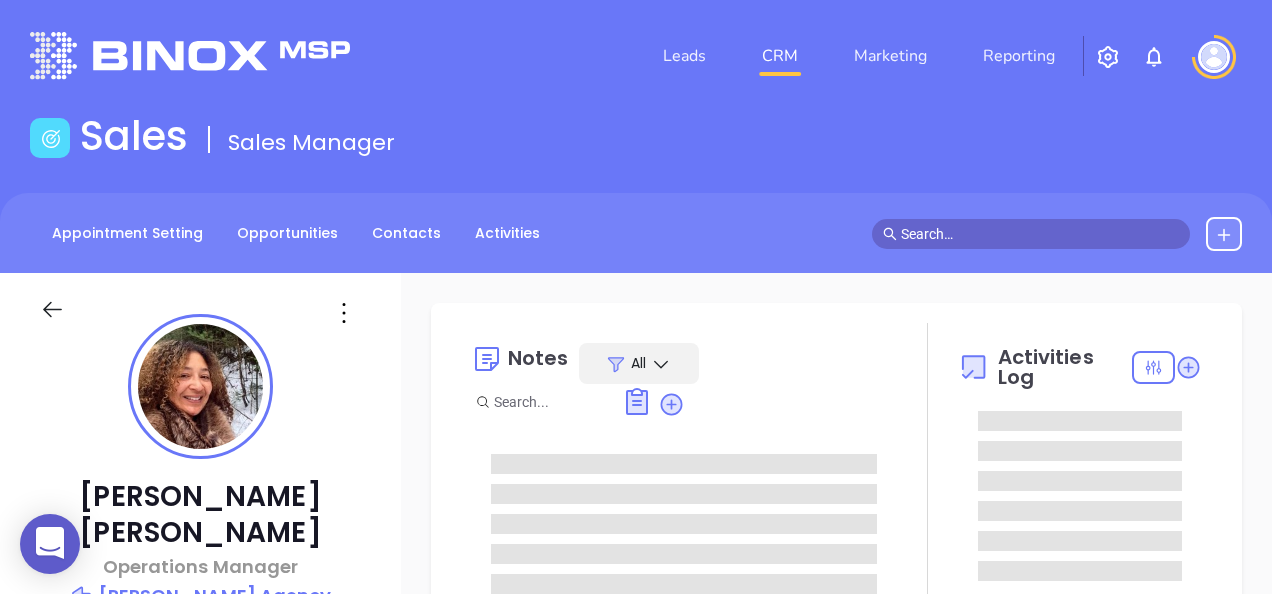 type on "[DATE]" 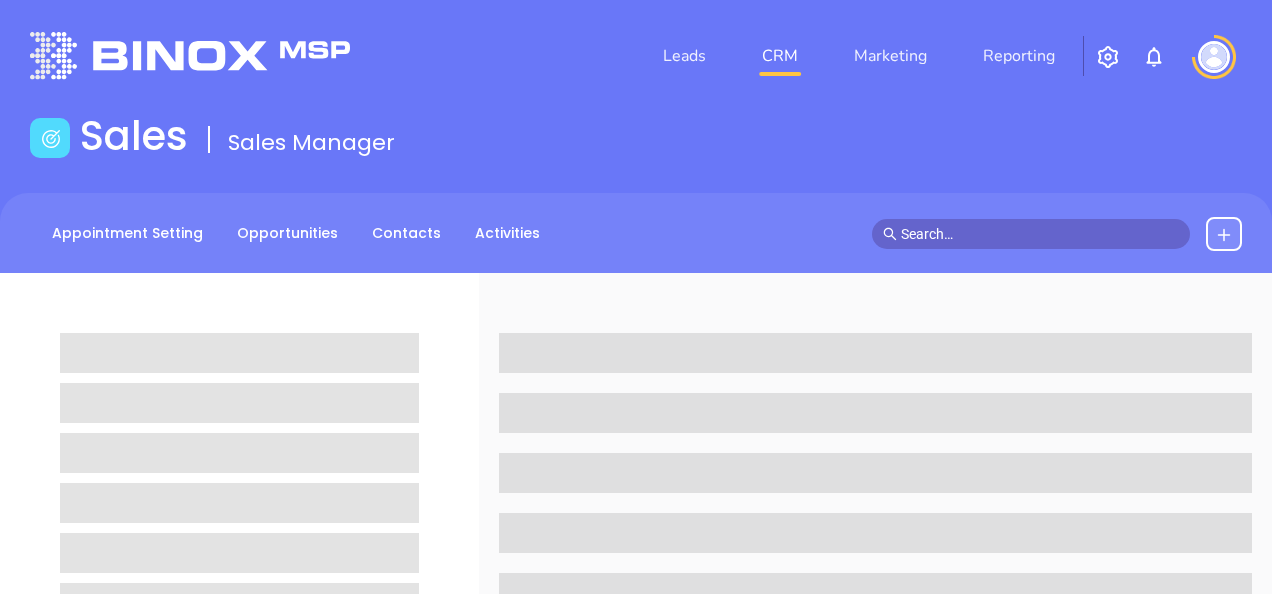 scroll, scrollTop: 0, scrollLeft: 0, axis: both 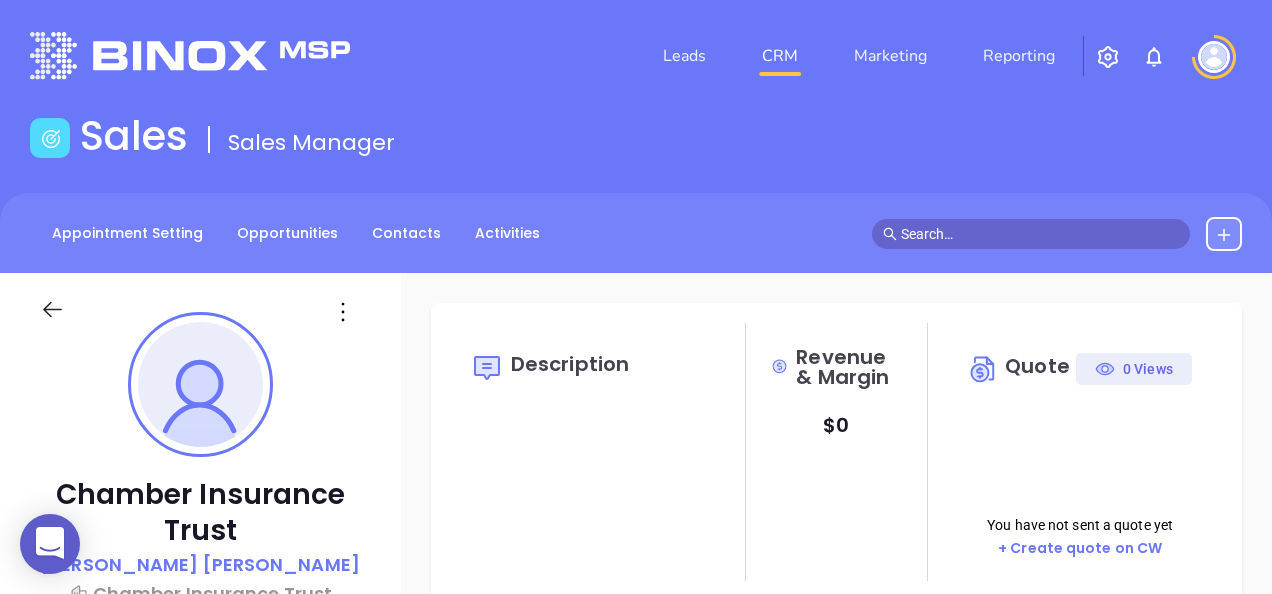 type on "[DATE]" 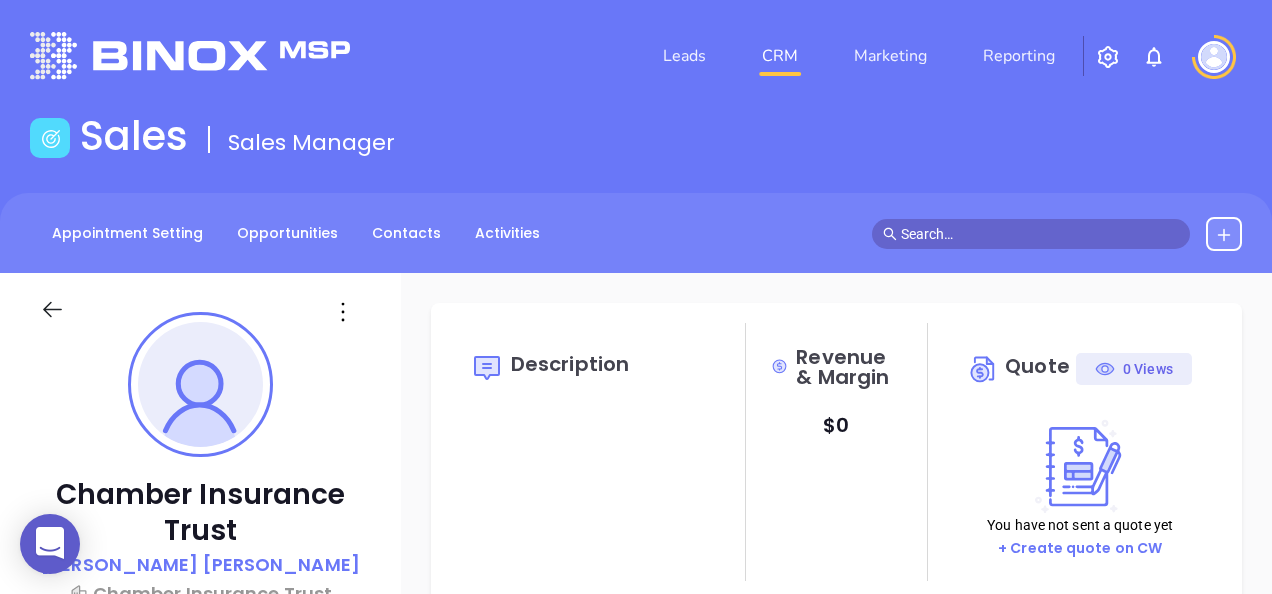 scroll, scrollTop: 408, scrollLeft: 0, axis: vertical 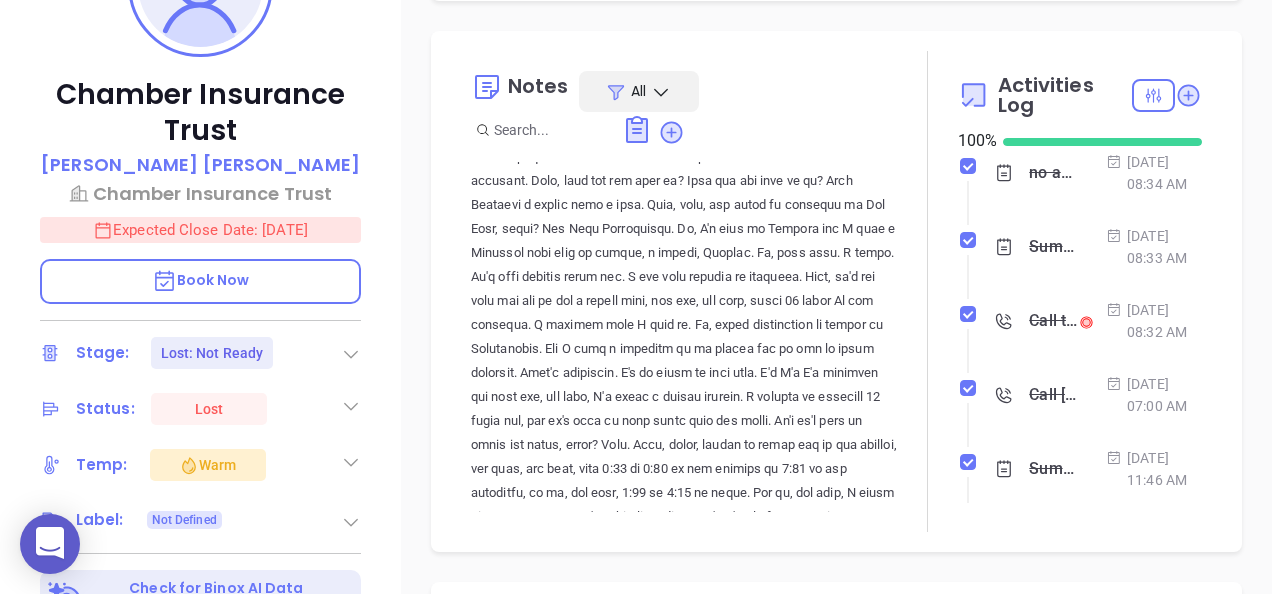 click on "Call to Stephen Glick" at bounding box center [1053, 321] 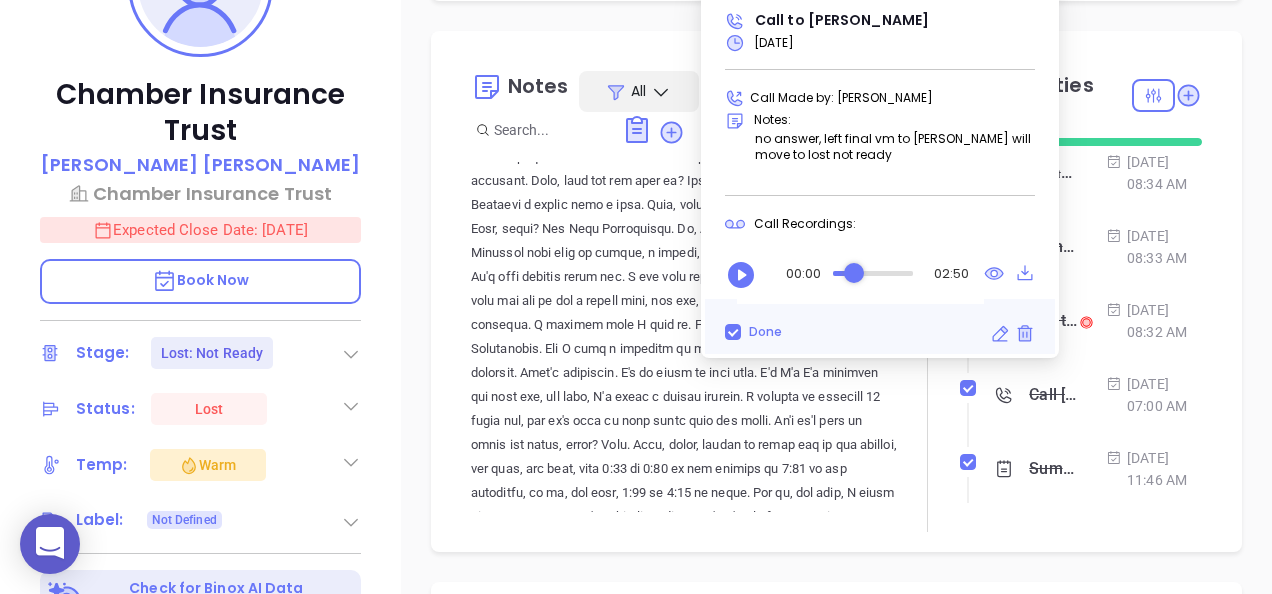 click at bounding box center [873, 273] 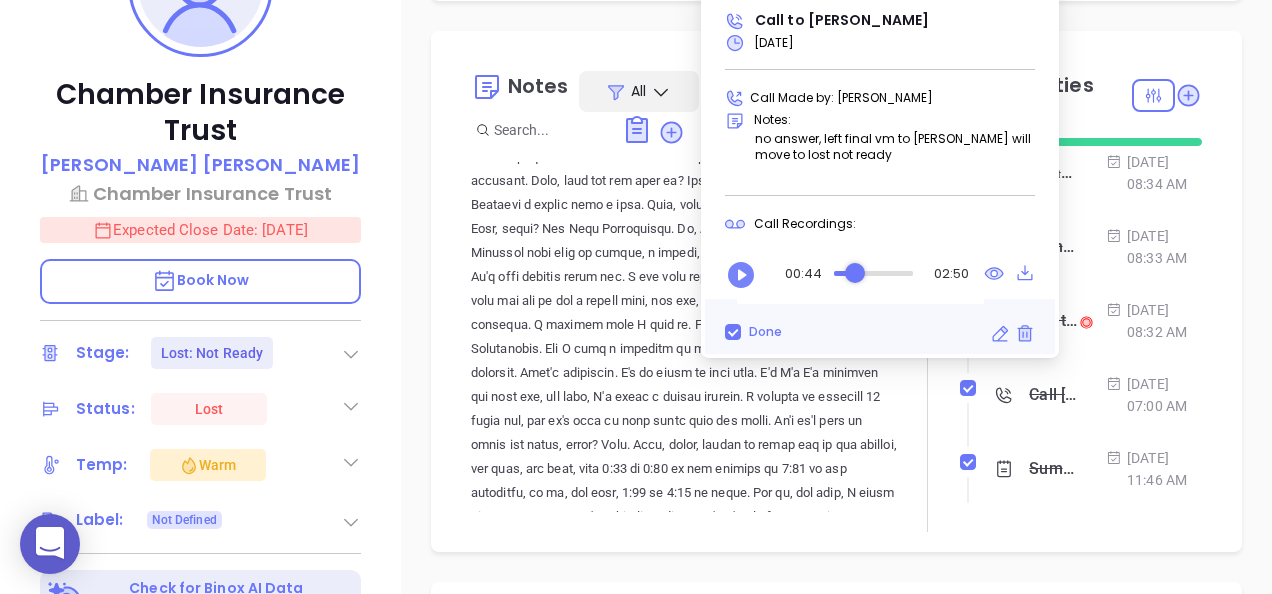 click 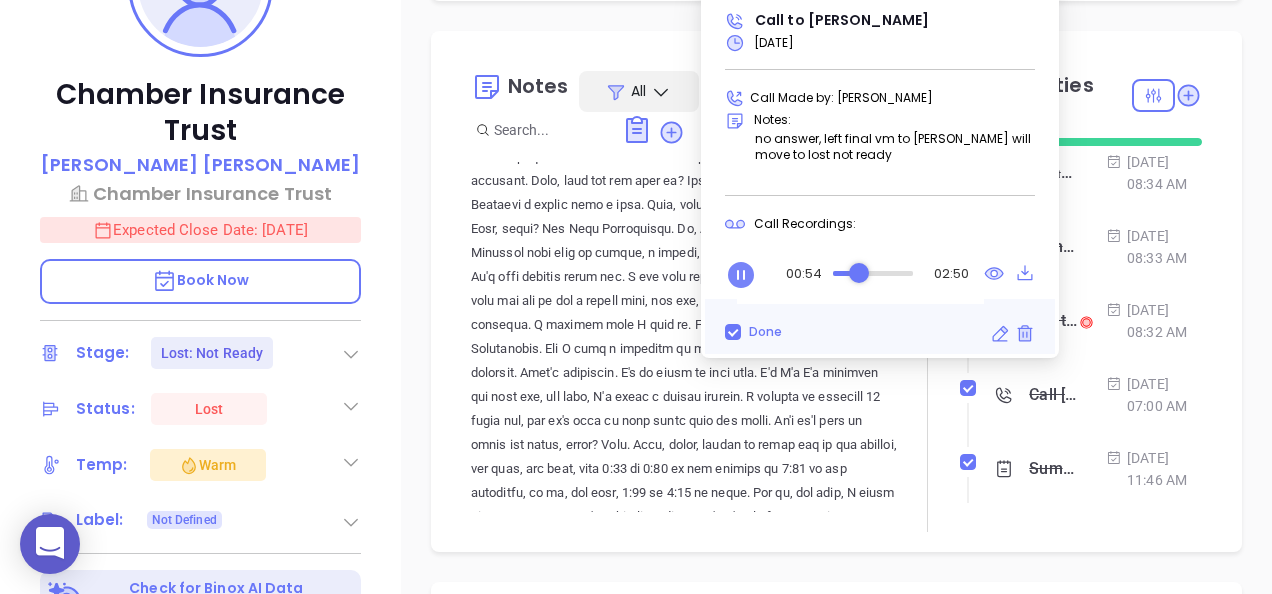click on "no answer, left final vm to Jamie will move to lost not ready Jun 30, 2025 | 08:34 AM" at bounding box center [1082, 192] 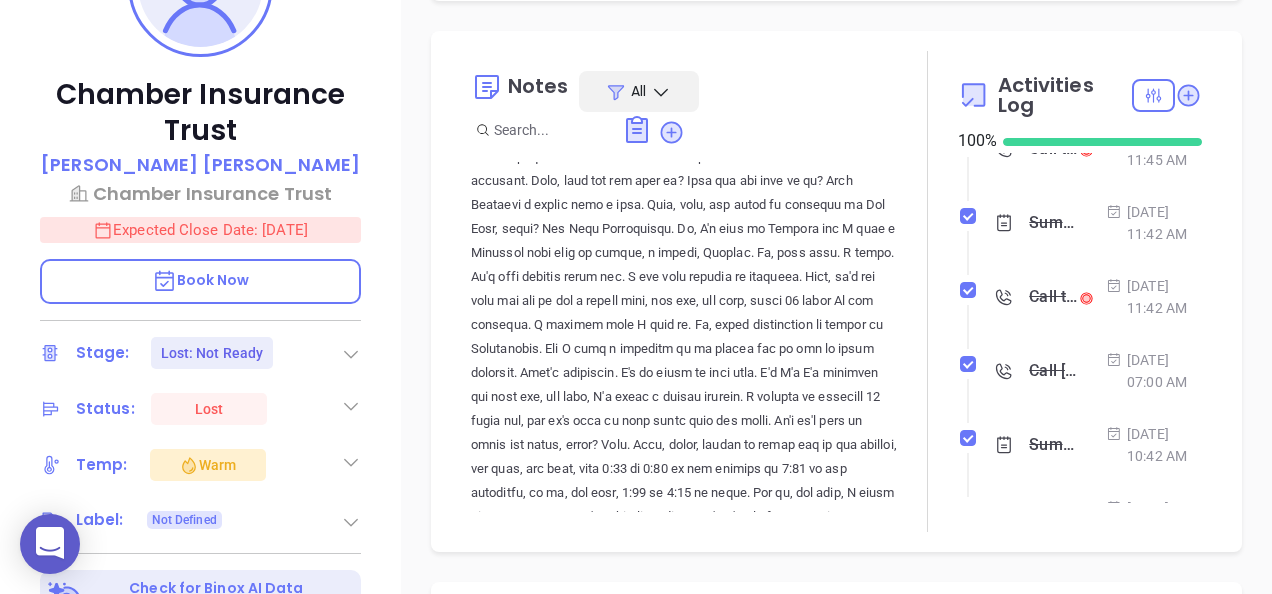 scroll, scrollTop: 400, scrollLeft: 0, axis: vertical 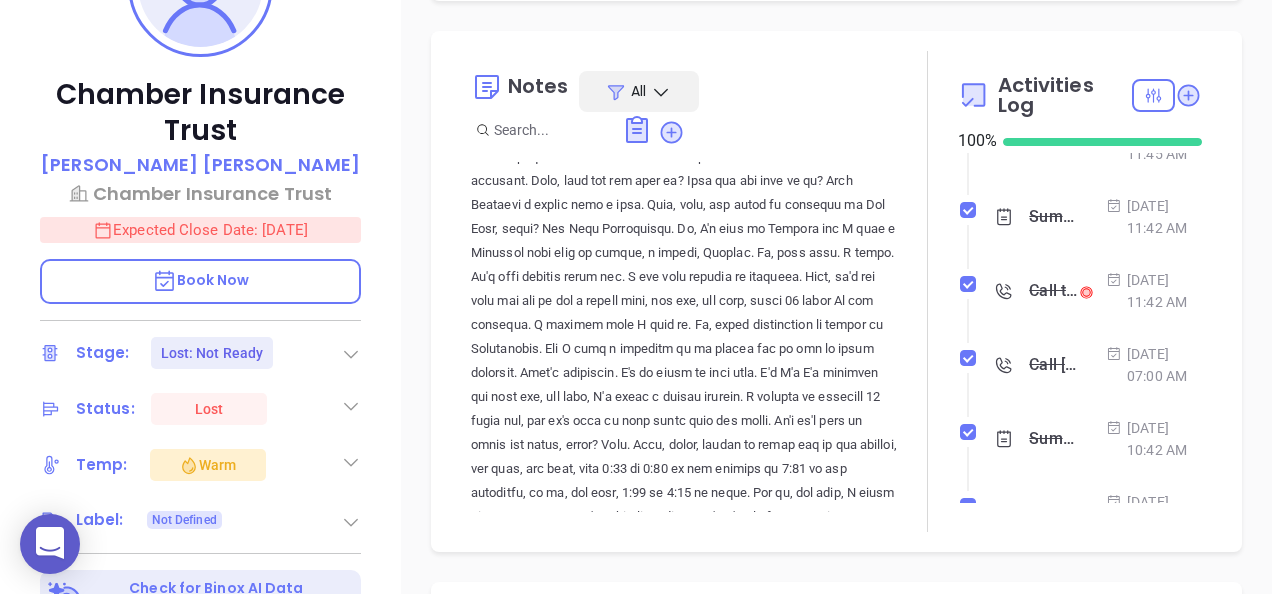 click on "Call to Stephen Glick" at bounding box center (1053, 143) 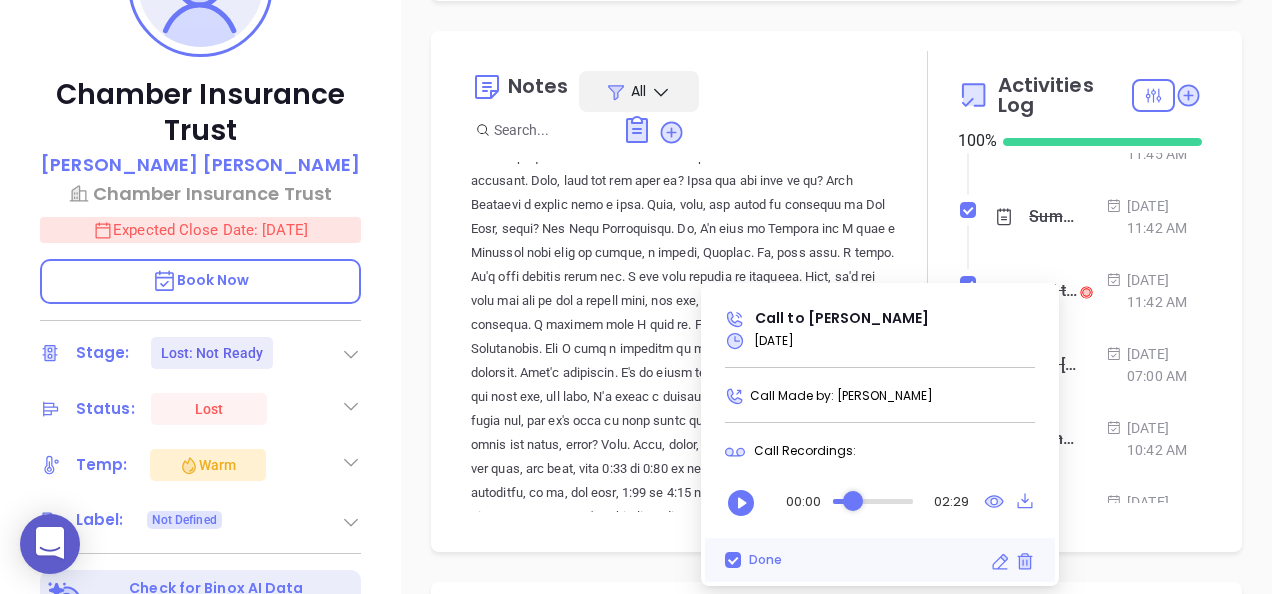 click at bounding box center (873, 501) 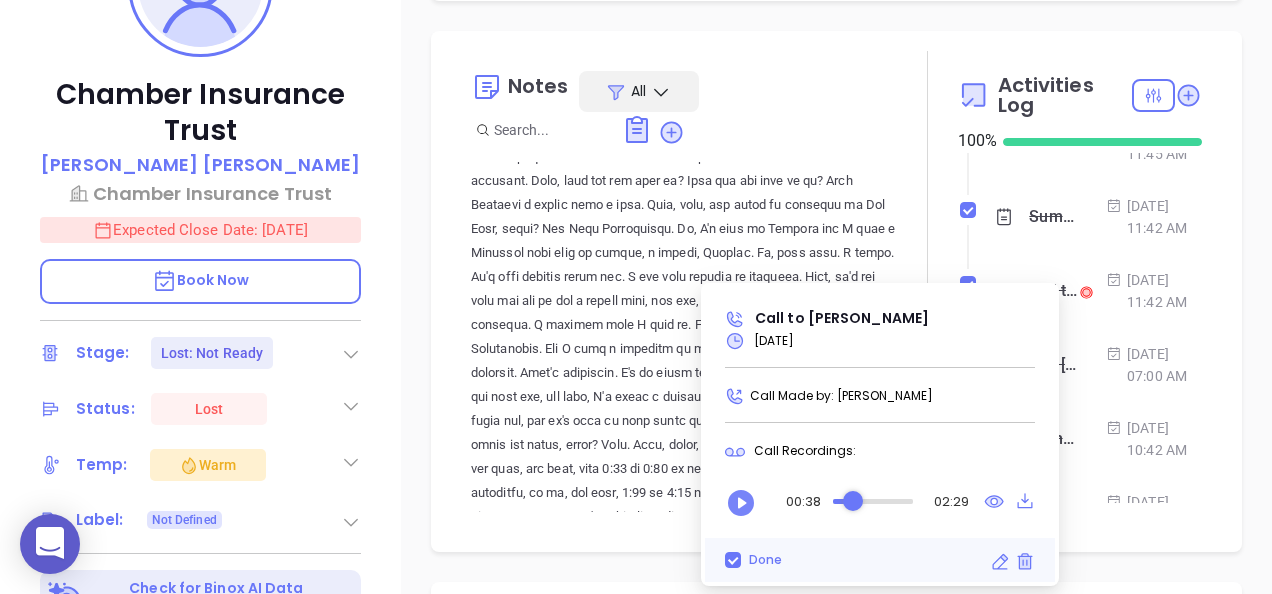 click 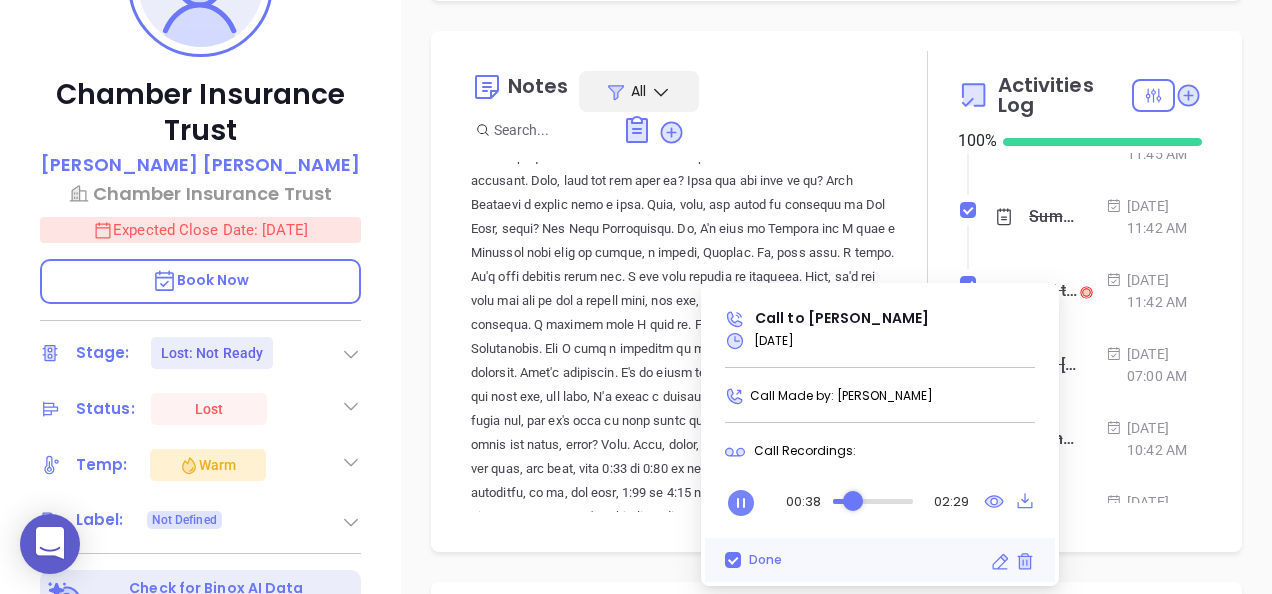 scroll, scrollTop: 600, scrollLeft: 0, axis: vertical 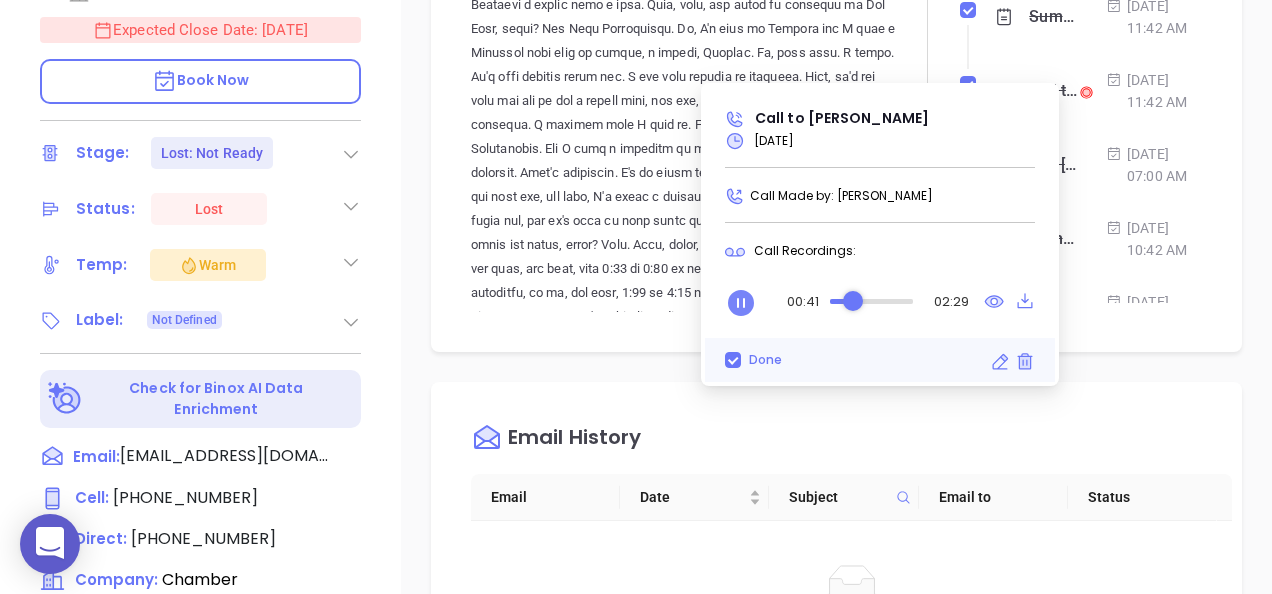 click at bounding box center (871, 301) 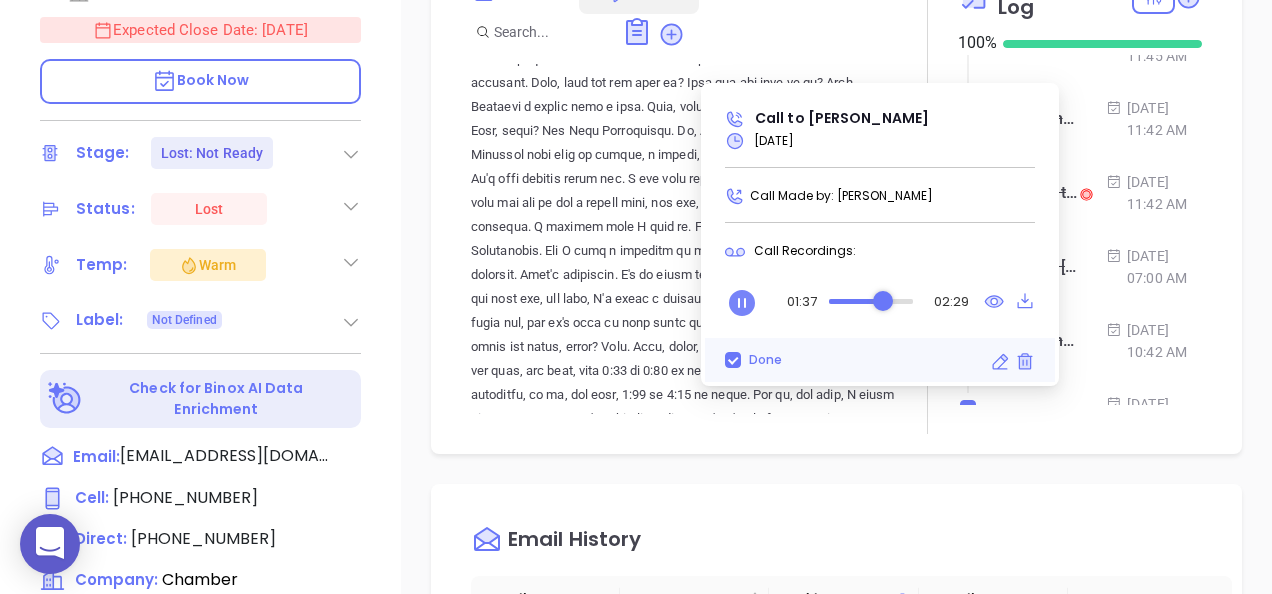 scroll, scrollTop: 0, scrollLeft: 0, axis: both 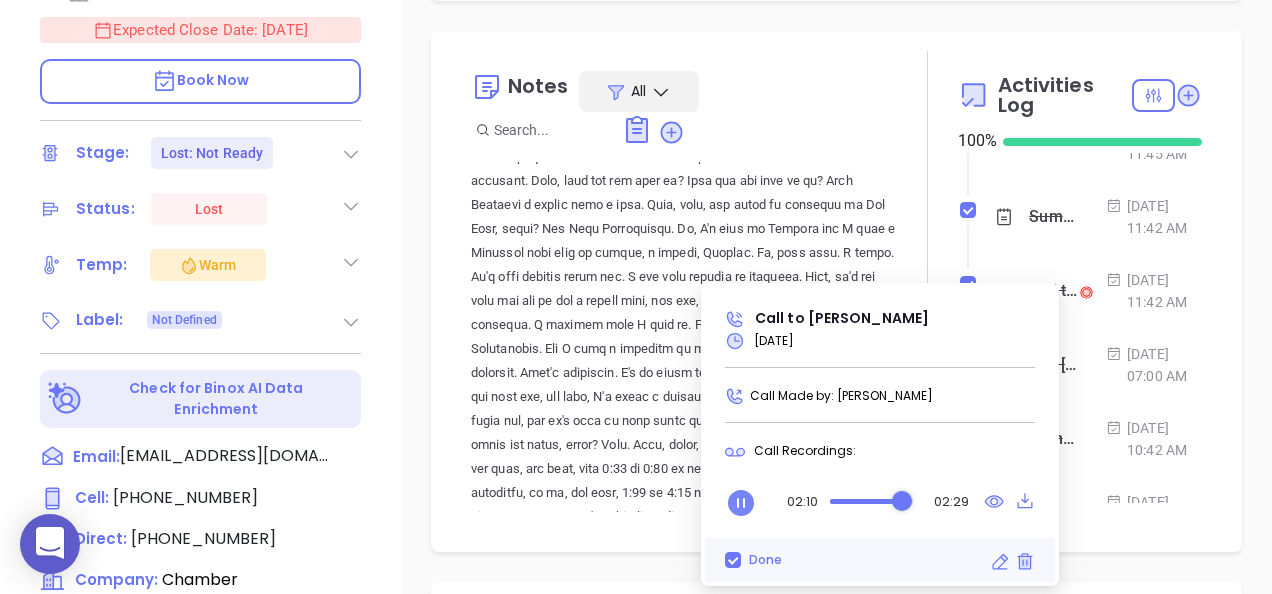 click on "Call to Stephen Glick Jun 27, 2025 | 11:45 AM" at bounding box center (1082, 162) 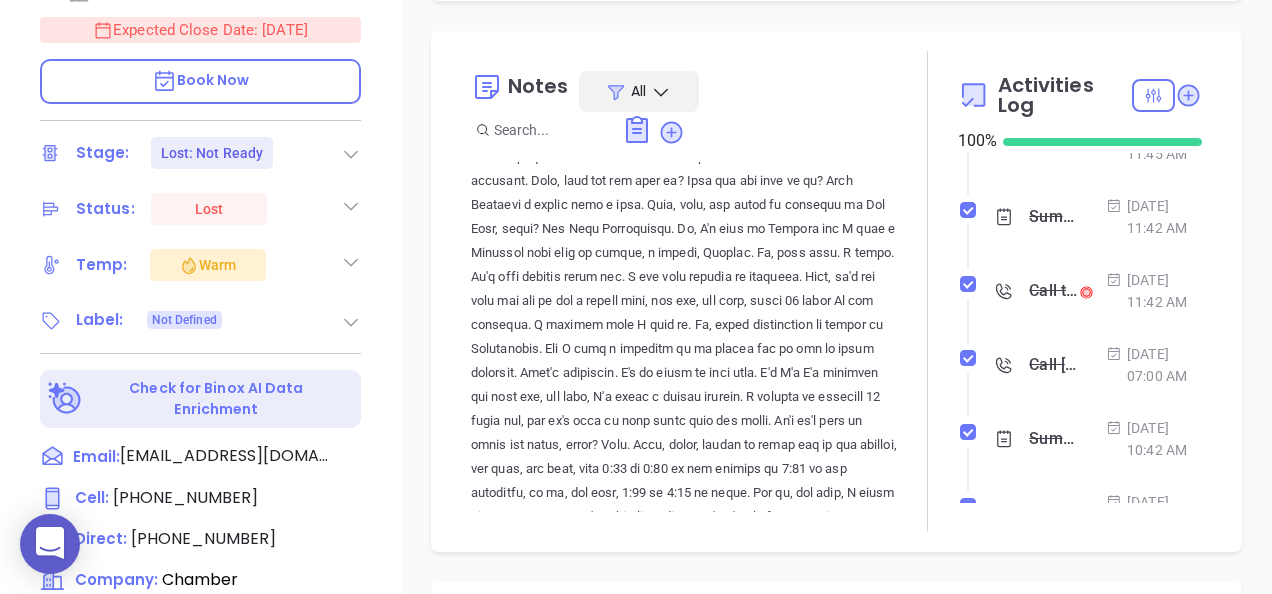 click on "Call to Stephen Glick" at bounding box center (1053, 291) 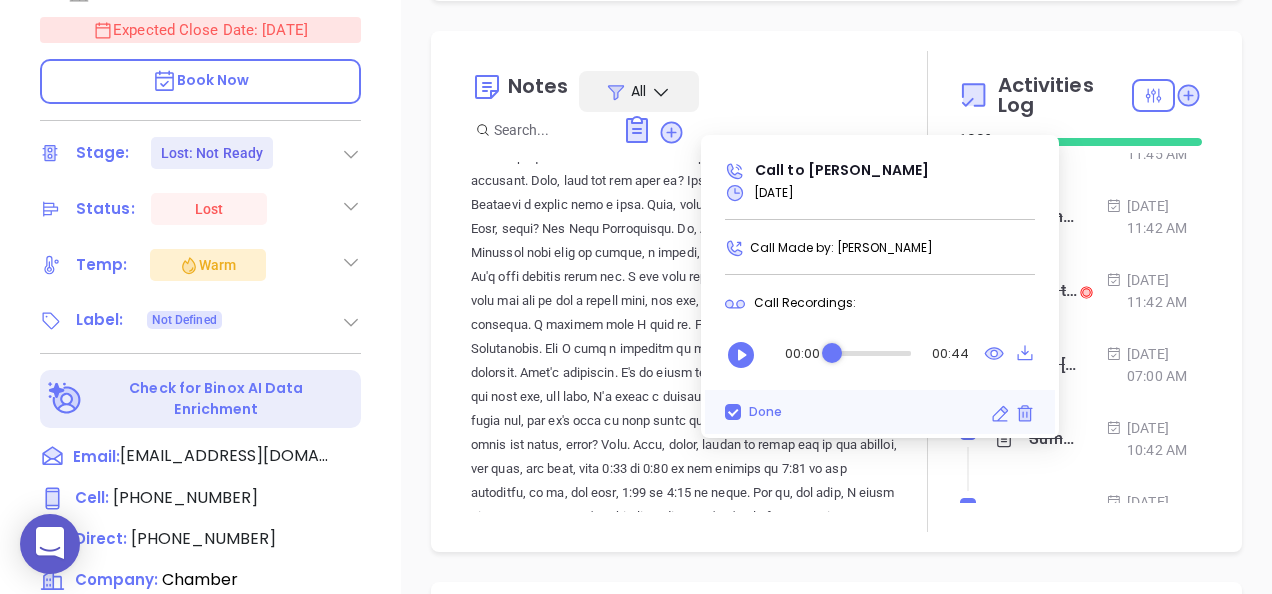 click on "Jun 27, 2025 | 11:42 AM" at bounding box center [1154, 217] 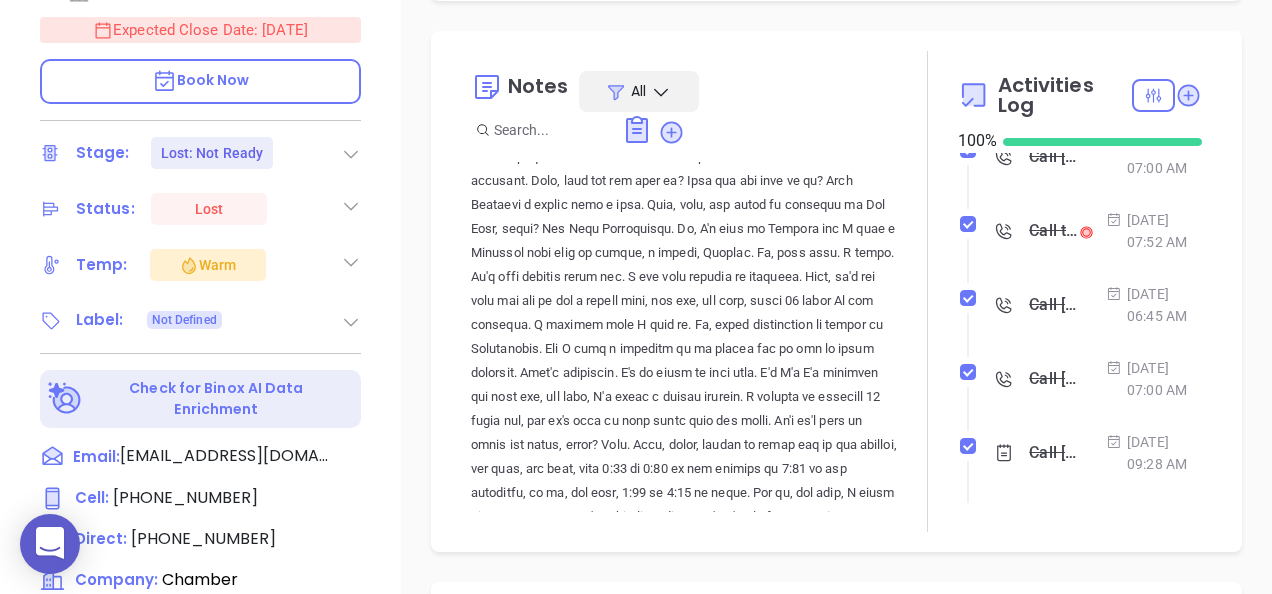 scroll, scrollTop: 900, scrollLeft: 0, axis: vertical 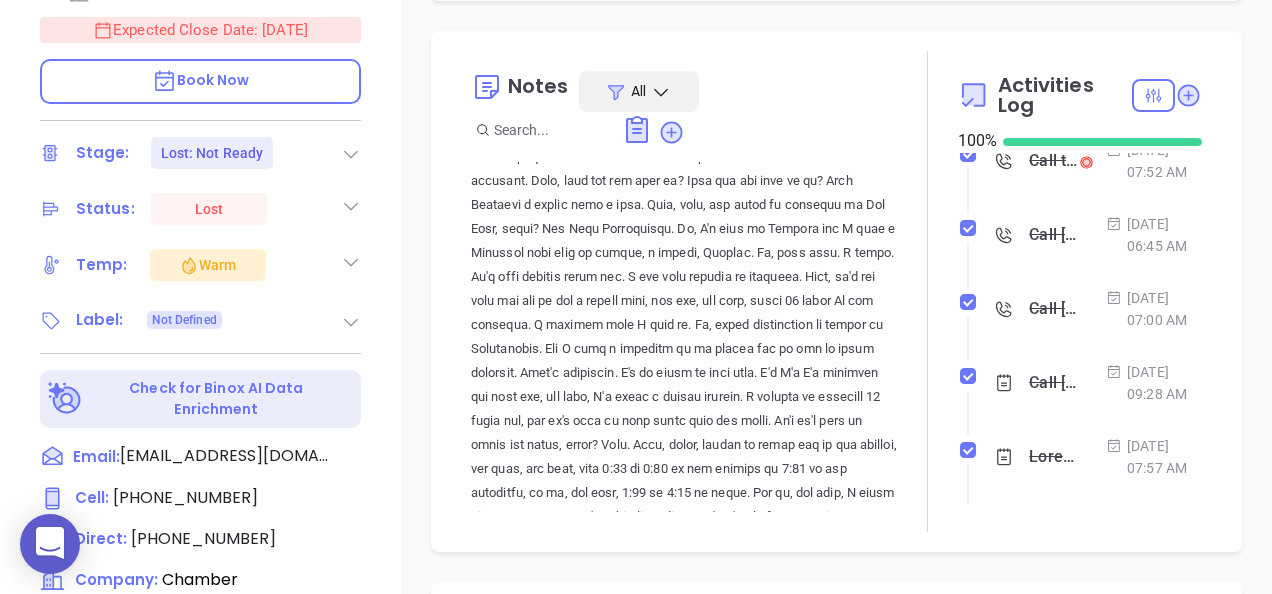 click on "Call to Stephen Glick" at bounding box center [1053, 13] 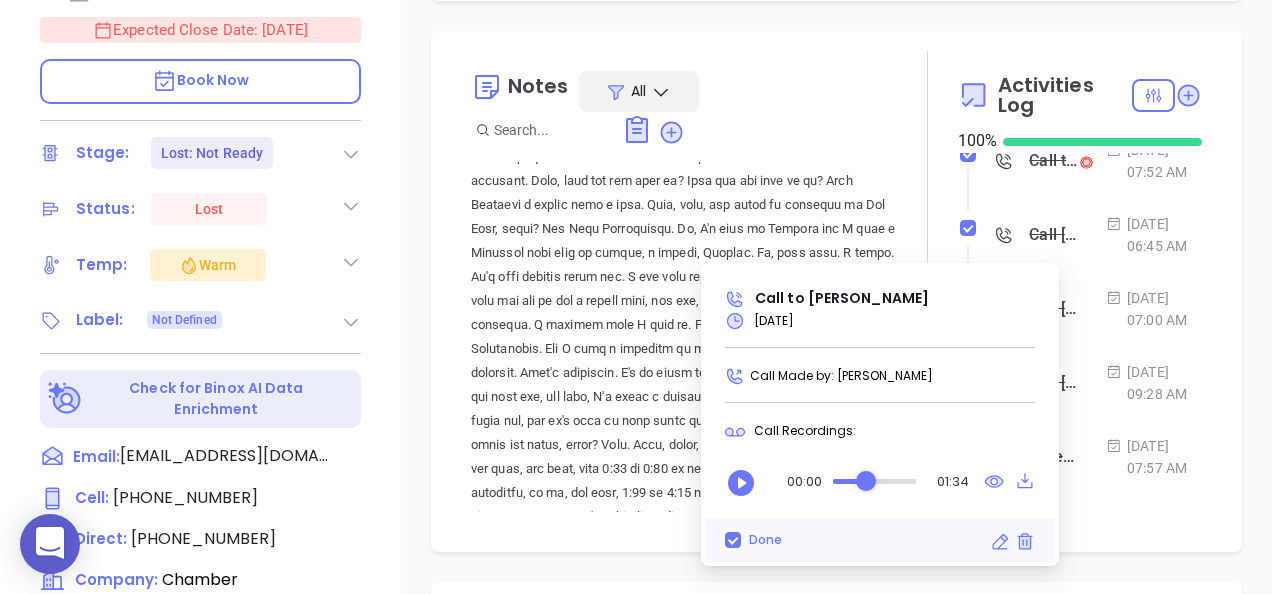 click at bounding box center [874, 481] 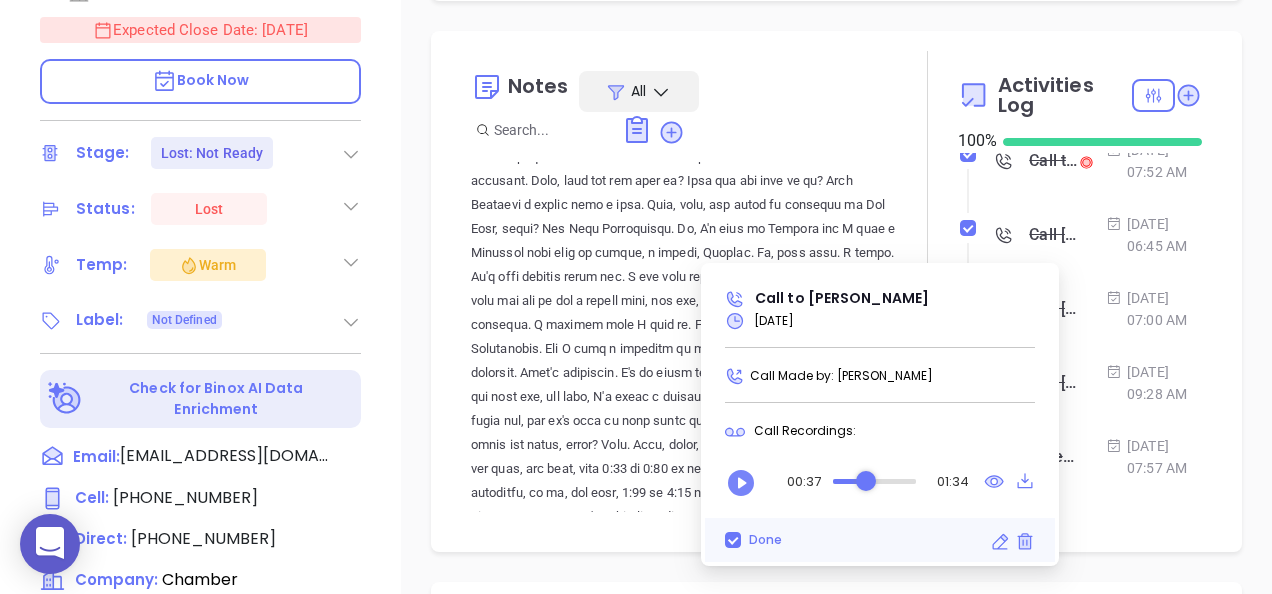 click 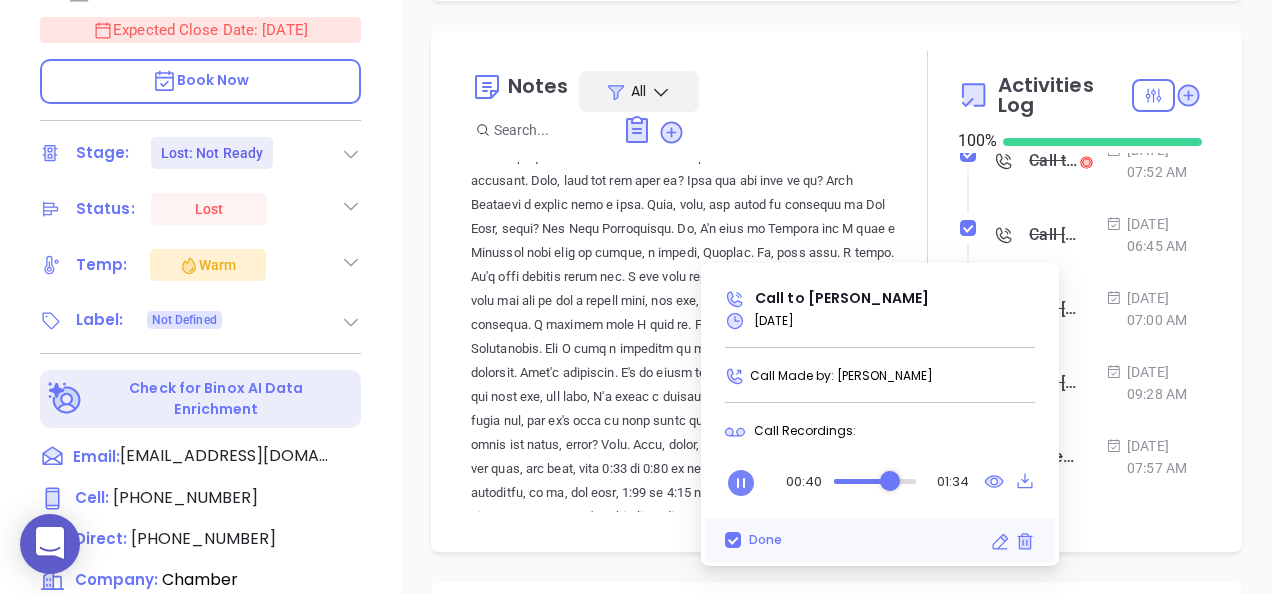 click at bounding box center (874, 481) 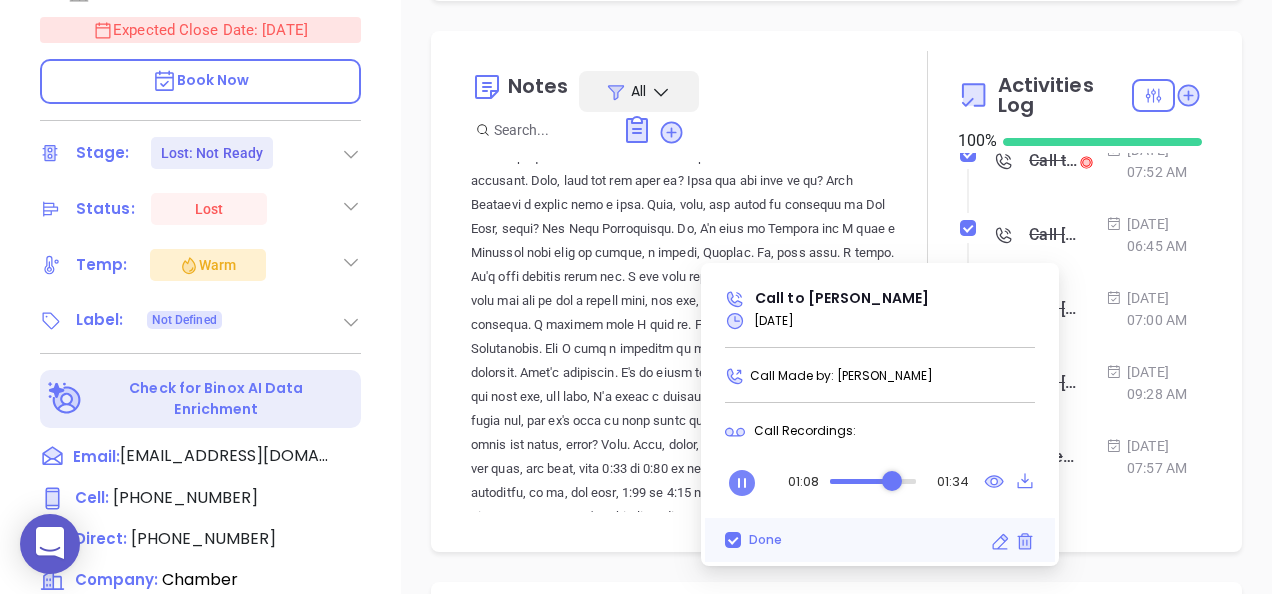 click at bounding box center [872, 481] 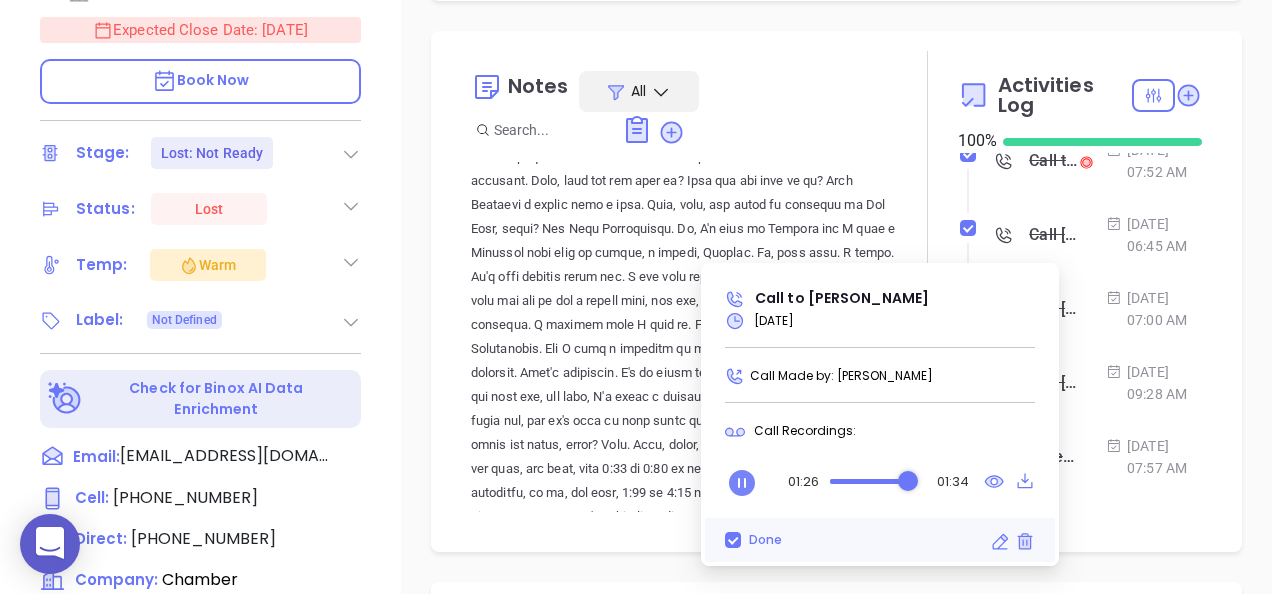 click on "Jun 25, 2025 | 07:52 AM" at bounding box center [1154, 161] 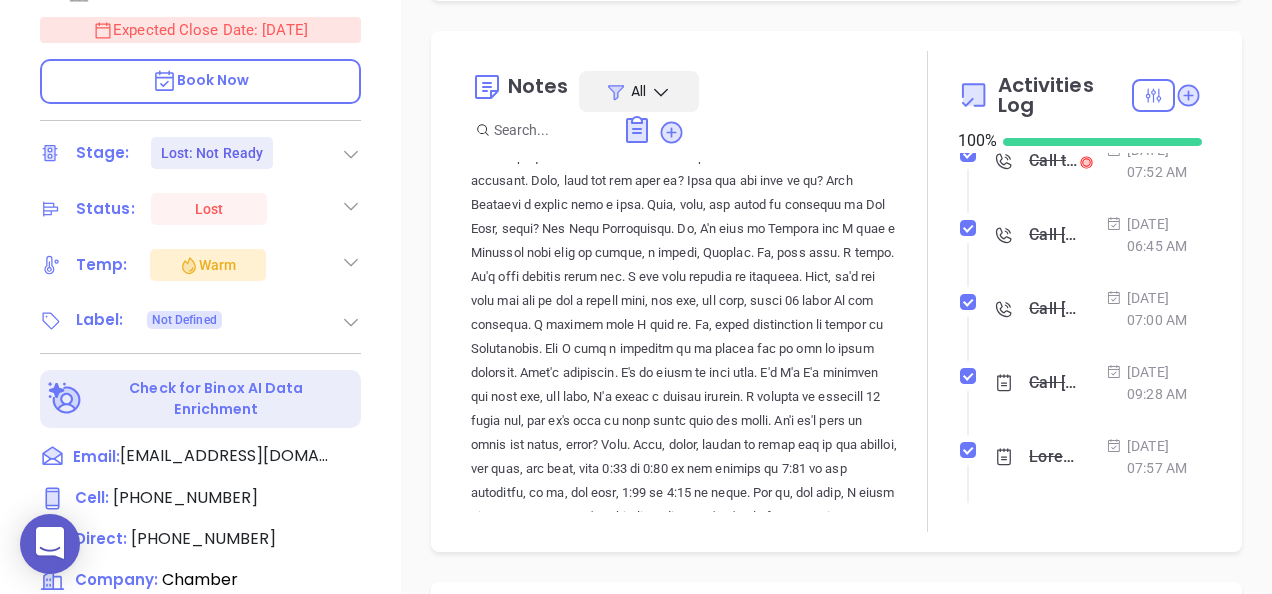 click on "Call to Stephen Glick" at bounding box center [1053, 161] 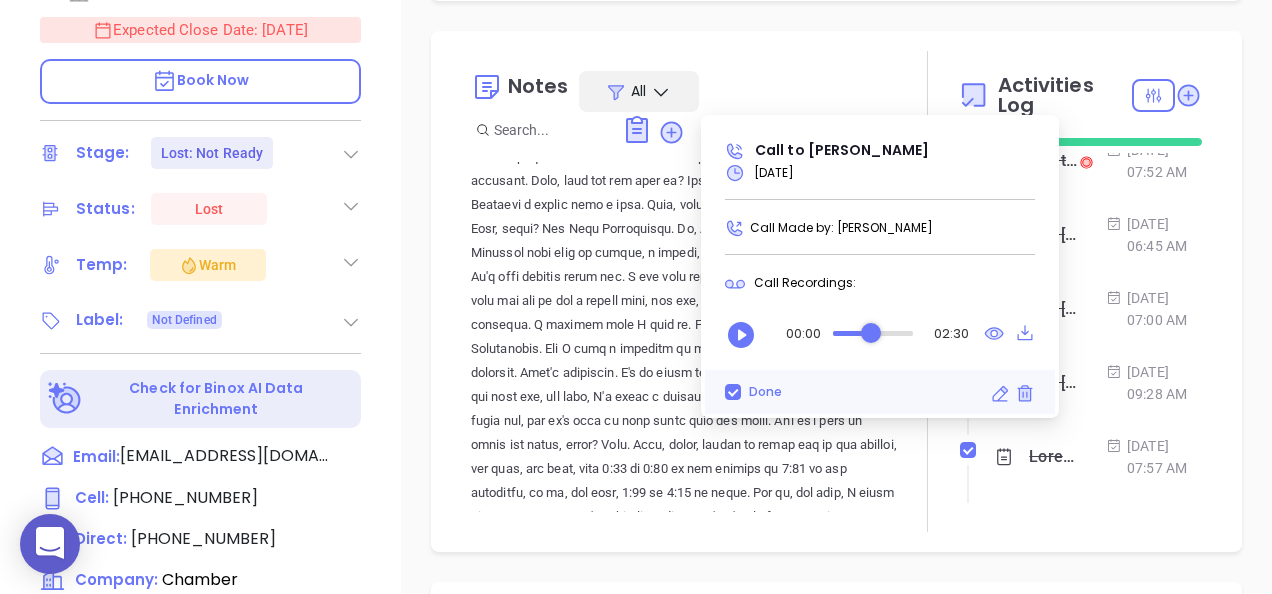 click at bounding box center [873, 333] 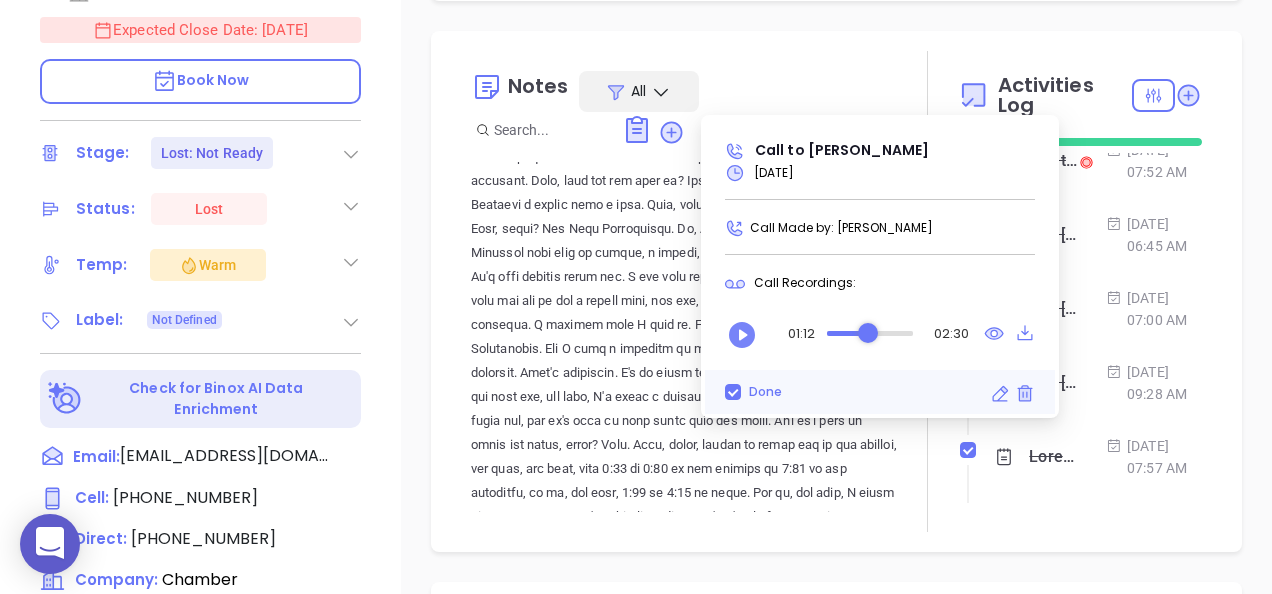 click 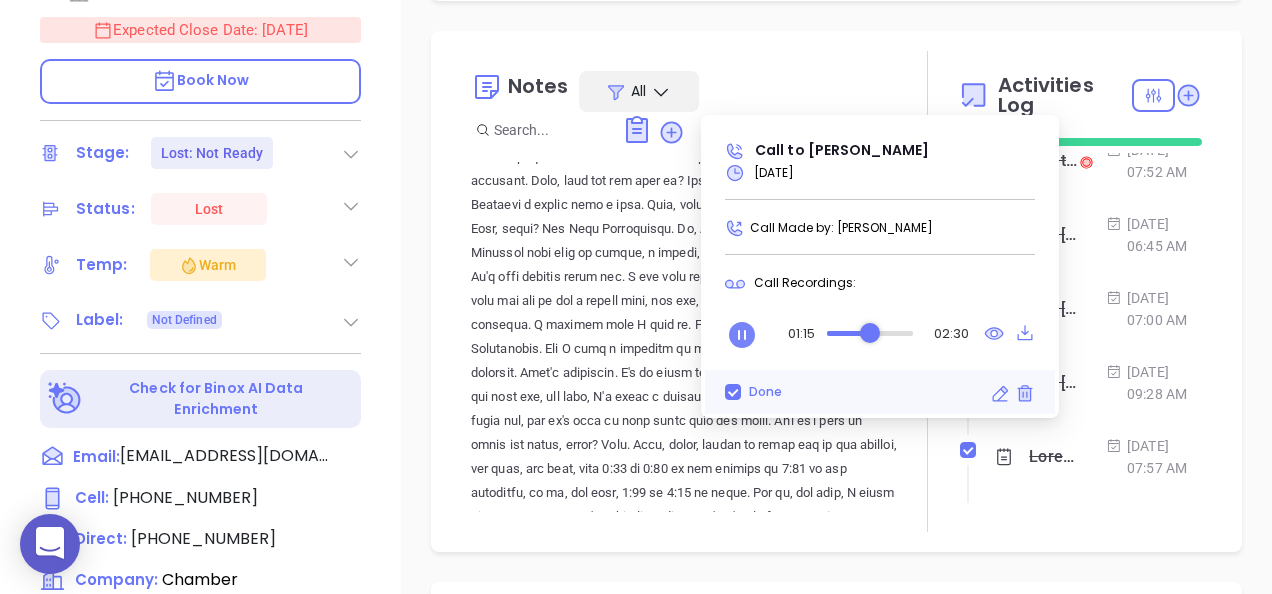 click at bounding box center [870, 334] 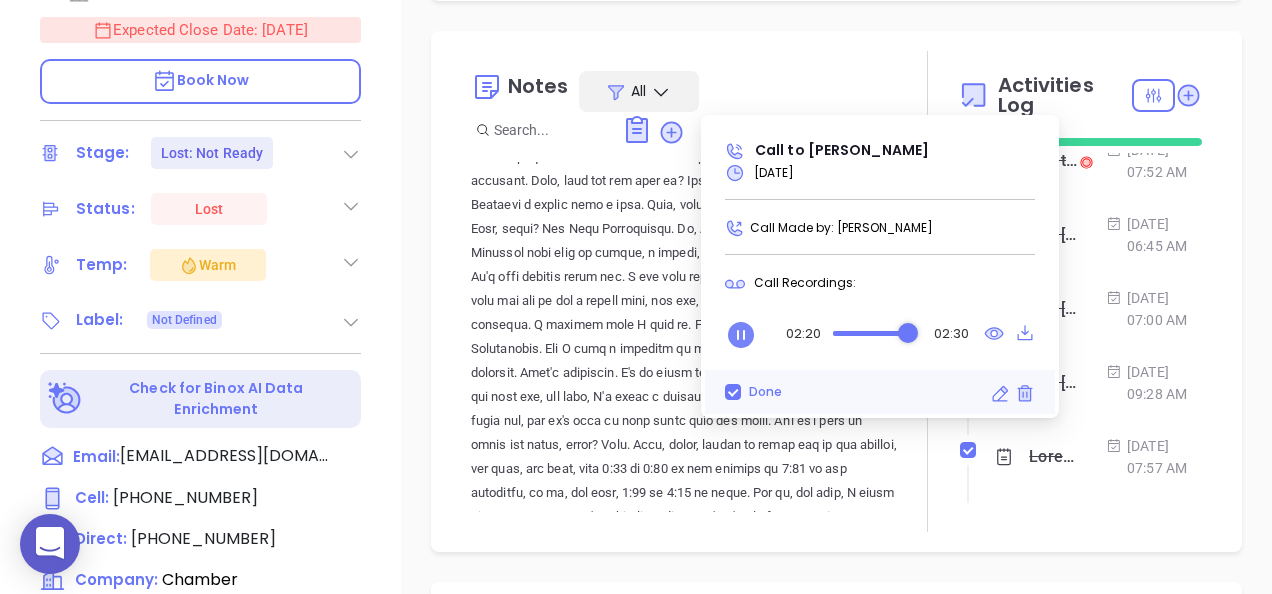 click on "Jun 26, 2025 | 07:00 AM" at bounding box center [1154, 87] 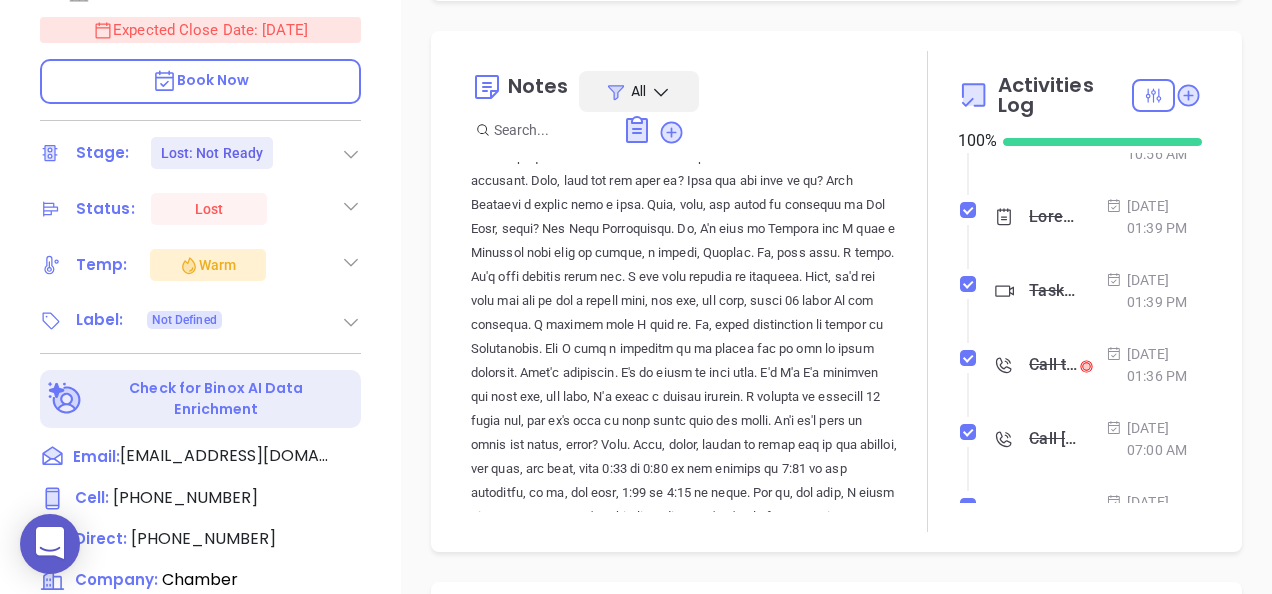 scroll, scrollTop: 2000, scrollLeft: 0, axis: vertical 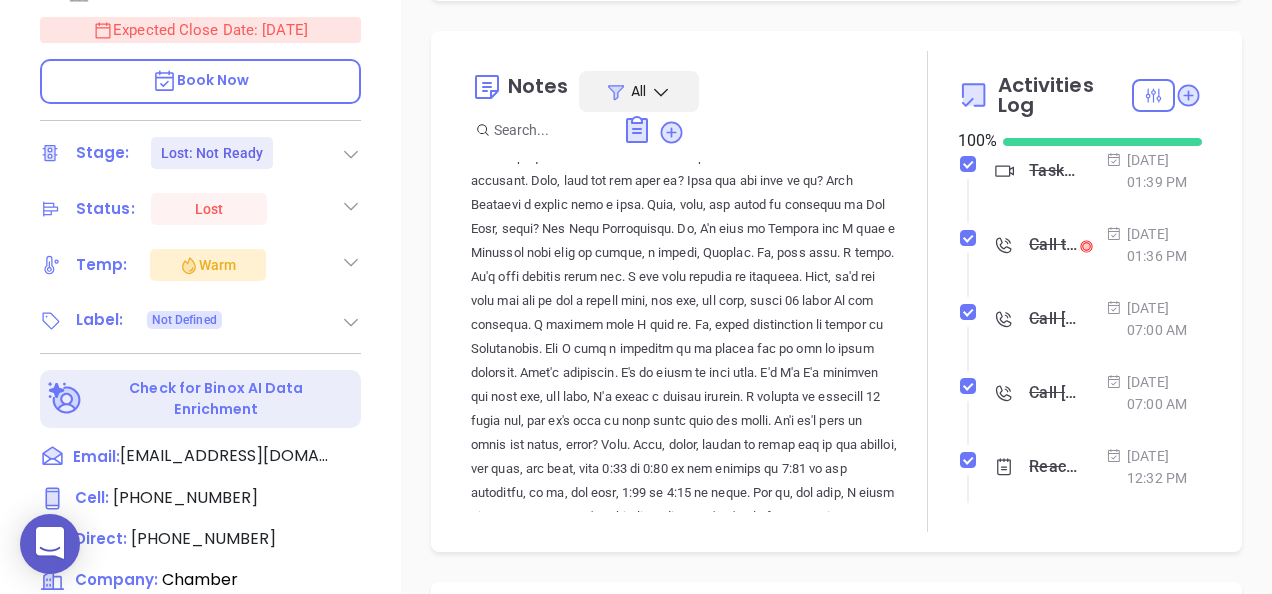 click on "Call to Stephen Glick" at bounding box center [1053, -125] 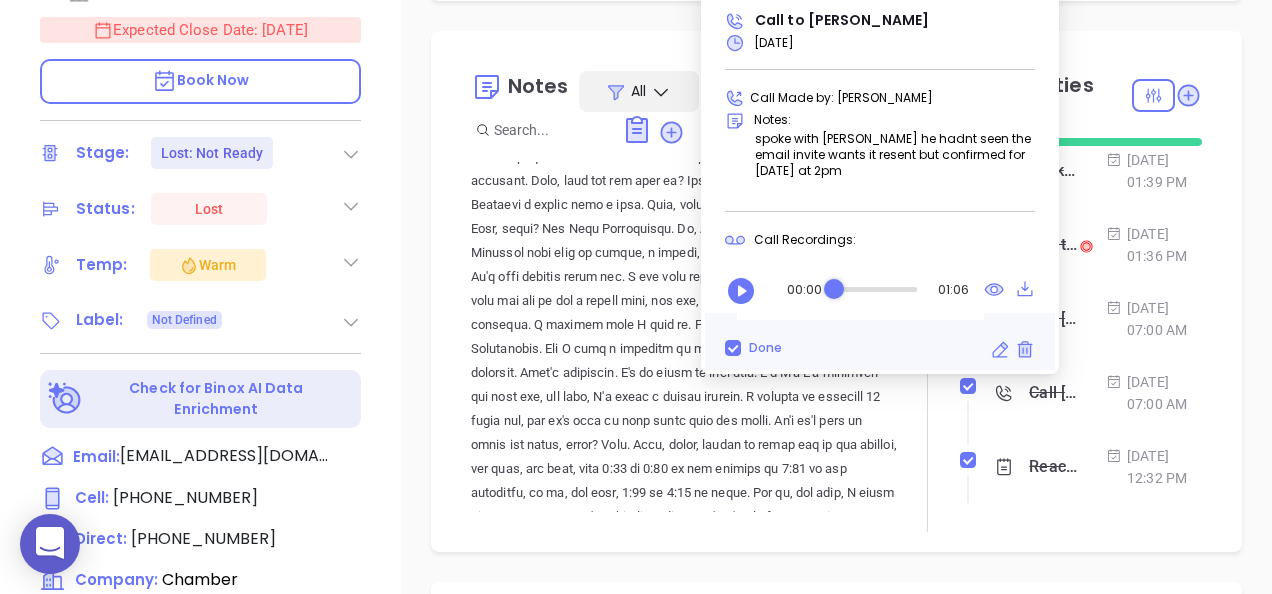 click on "spoke with Stephen he hadnt seen the email invite wants it resent but confirmed for tomorrow at 2pm Jun 11, 2025 | 10:58 AM" at bounding box center [1082, -180] 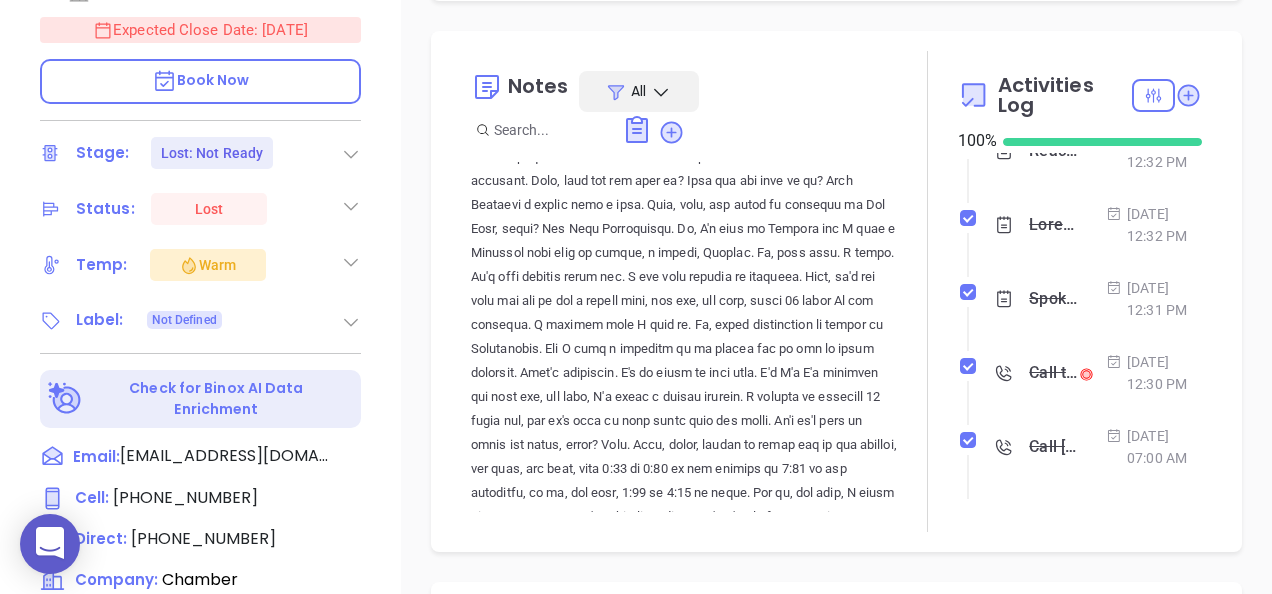 scroll, scrollTop: 2400, scrollLeft: 0, axis: vertical 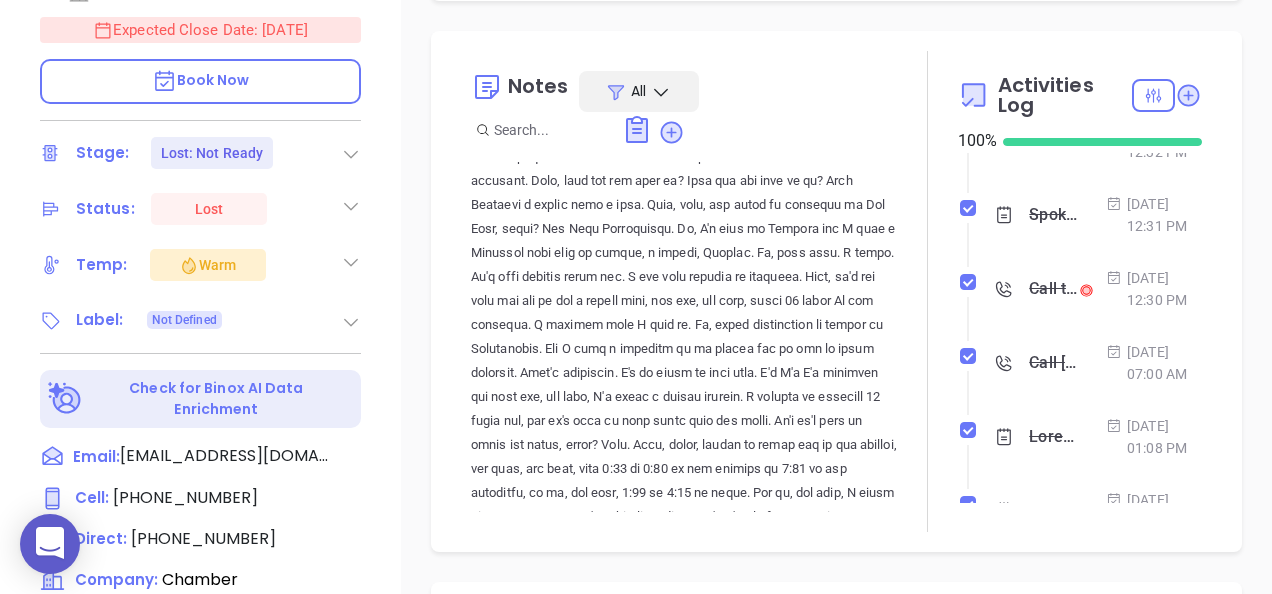 click on "Call to Stephen Glick" at bounding box center [1053, -377] 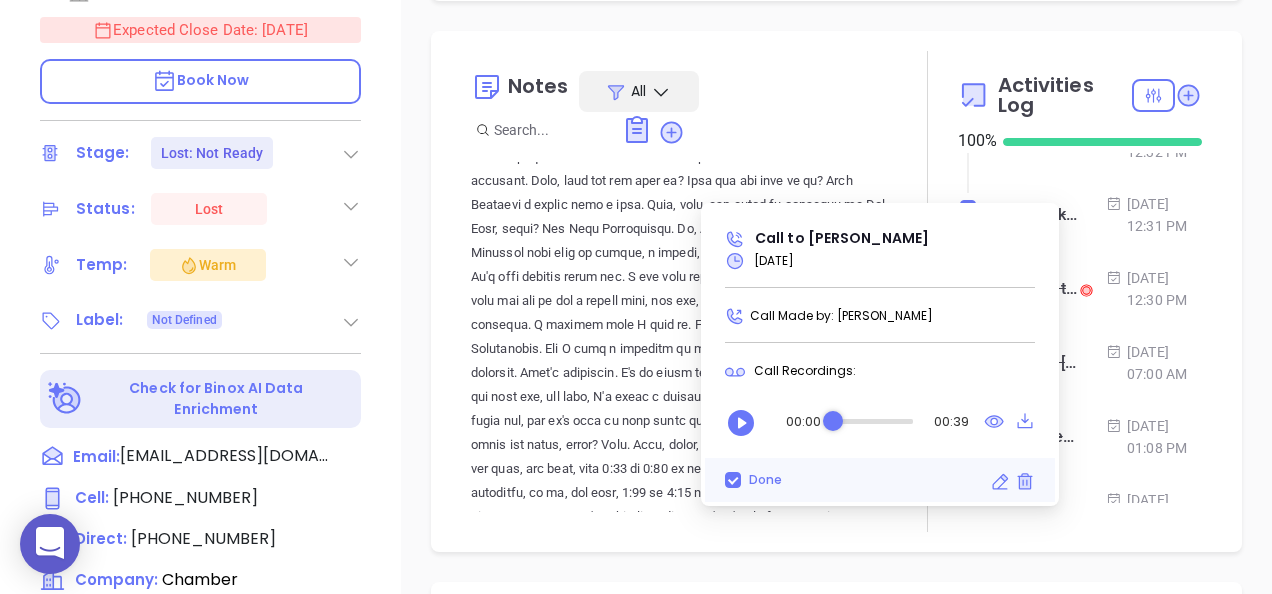 drag, startPoint x: 1109, startPoint y: 244, endPoint x: 1104, endPoint y: 258, distance: 14.866069 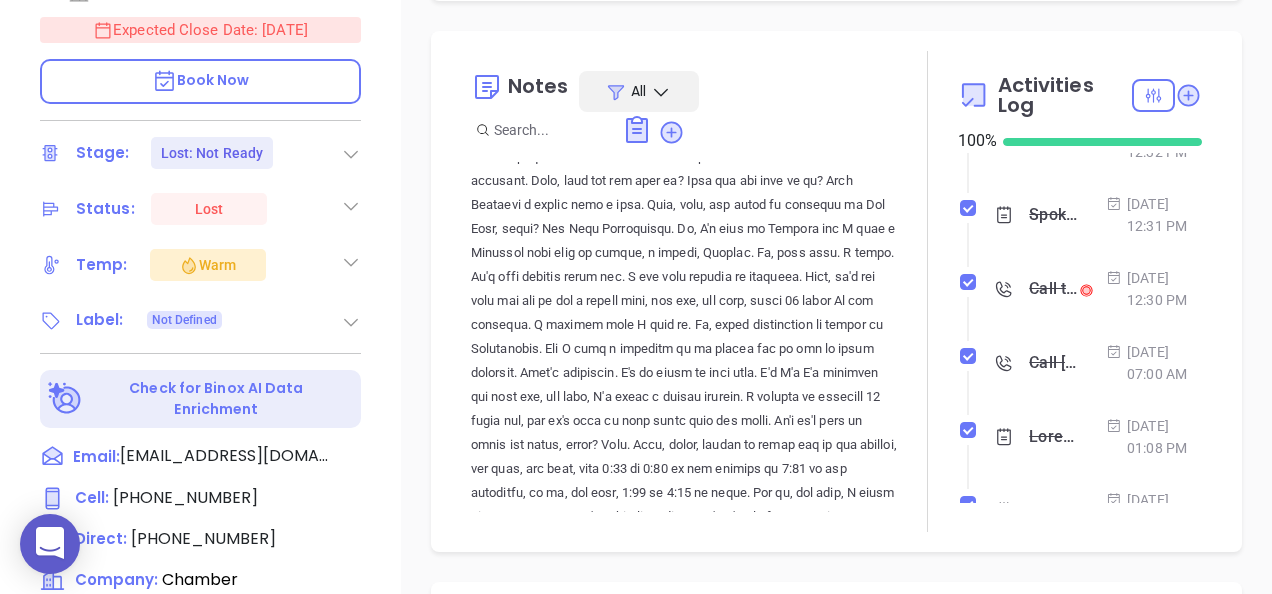 click on "Call to Stephen Glick" at bounding box center [1053, -155] 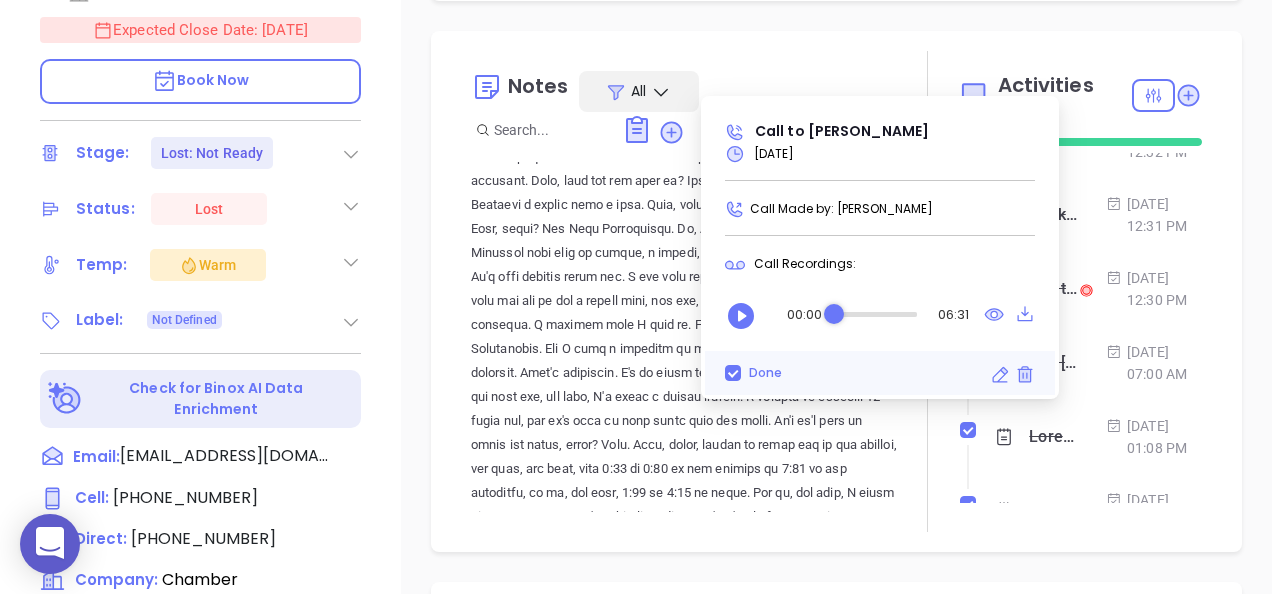 click at bounding box center [875, 314] 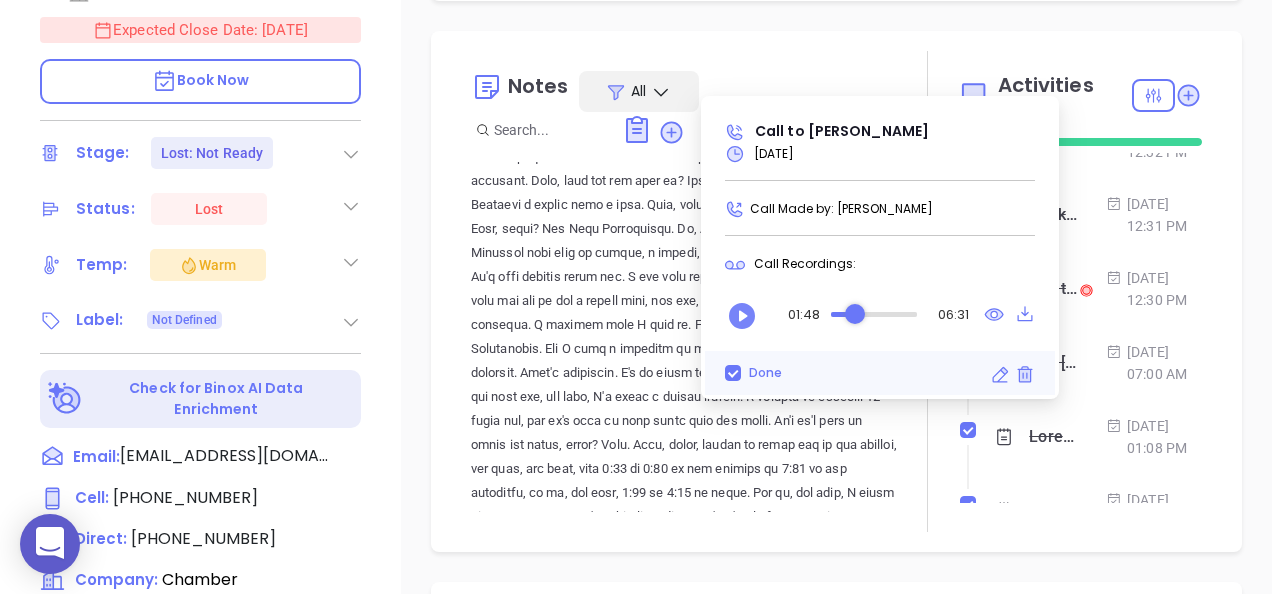 click 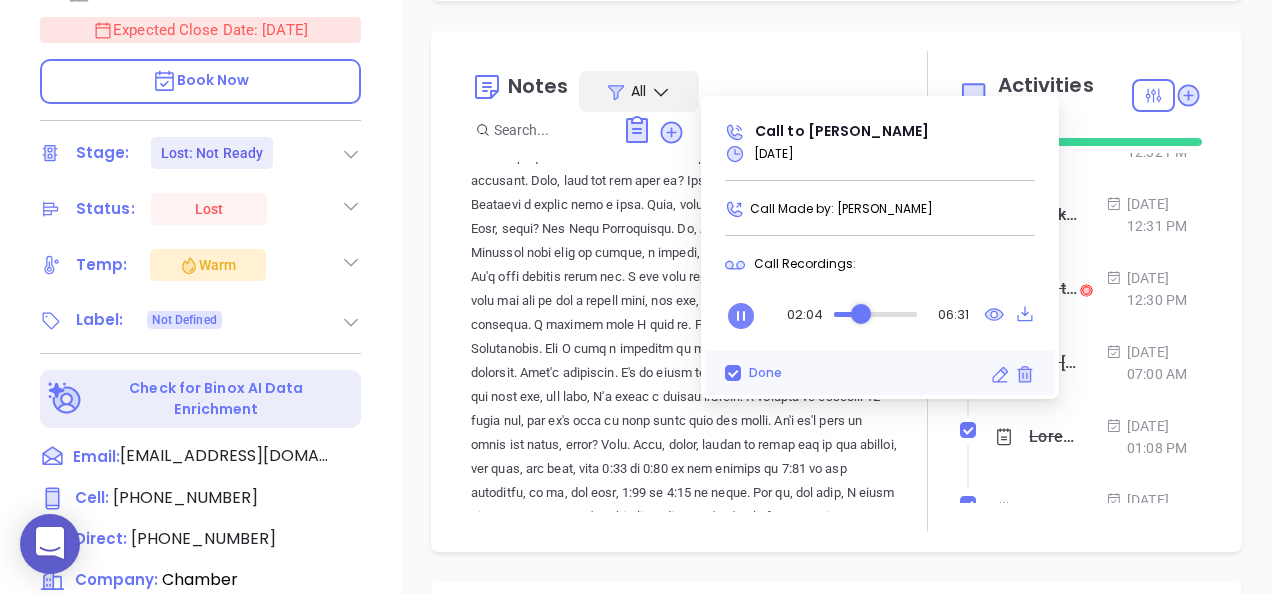 click at bounding box center (875, 314) 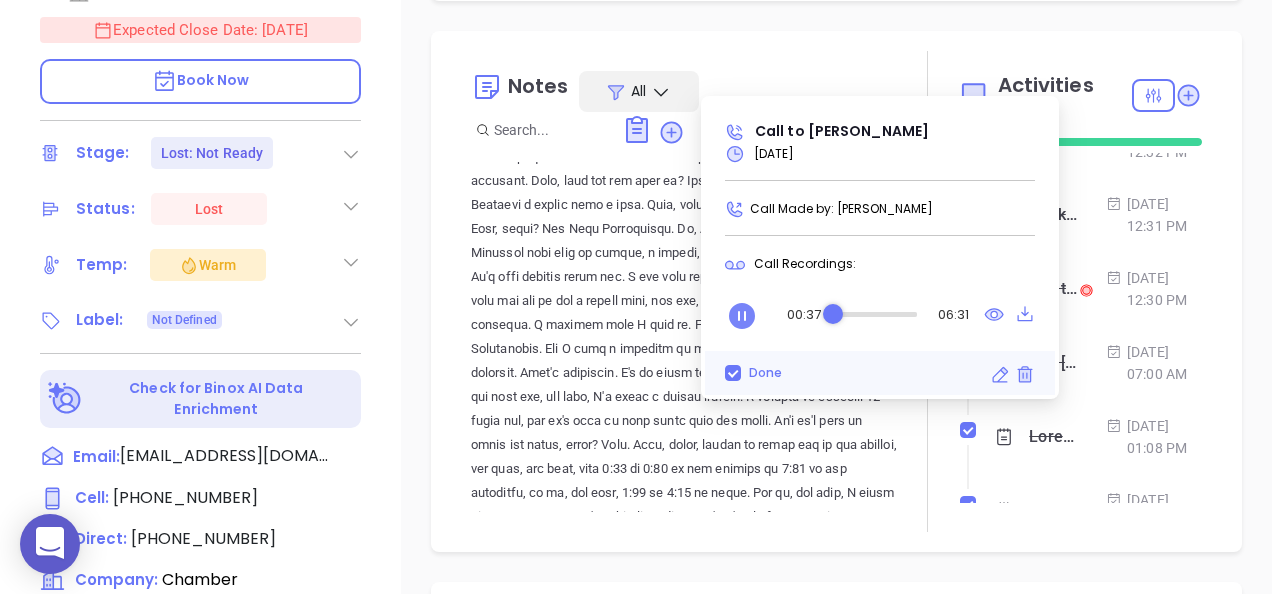 drag, startPoint x: 841, startPoint y: 315, endPoint x: 824, endPoint y: 318, distance: 17.262676 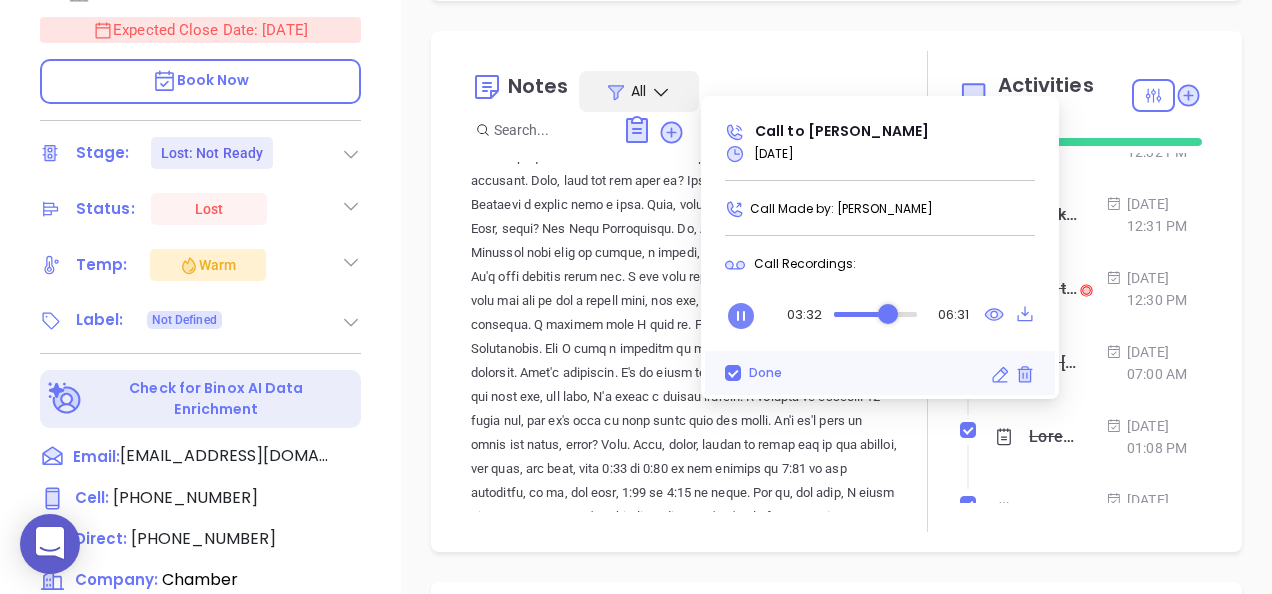 click at bounding box center (875, 315) 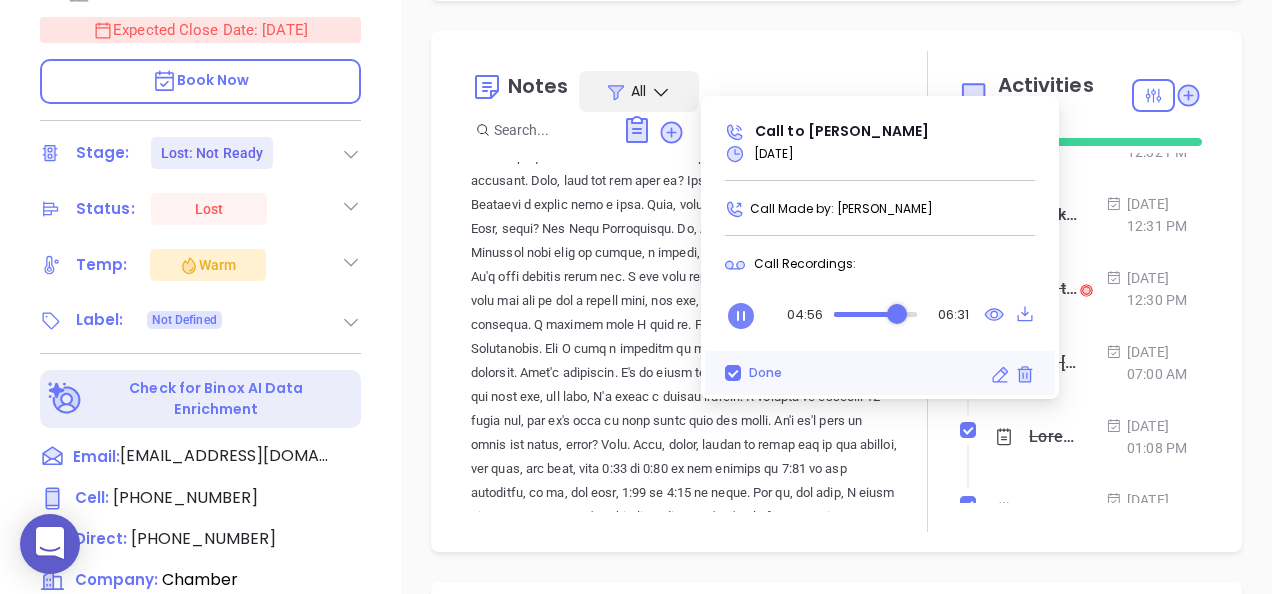 click 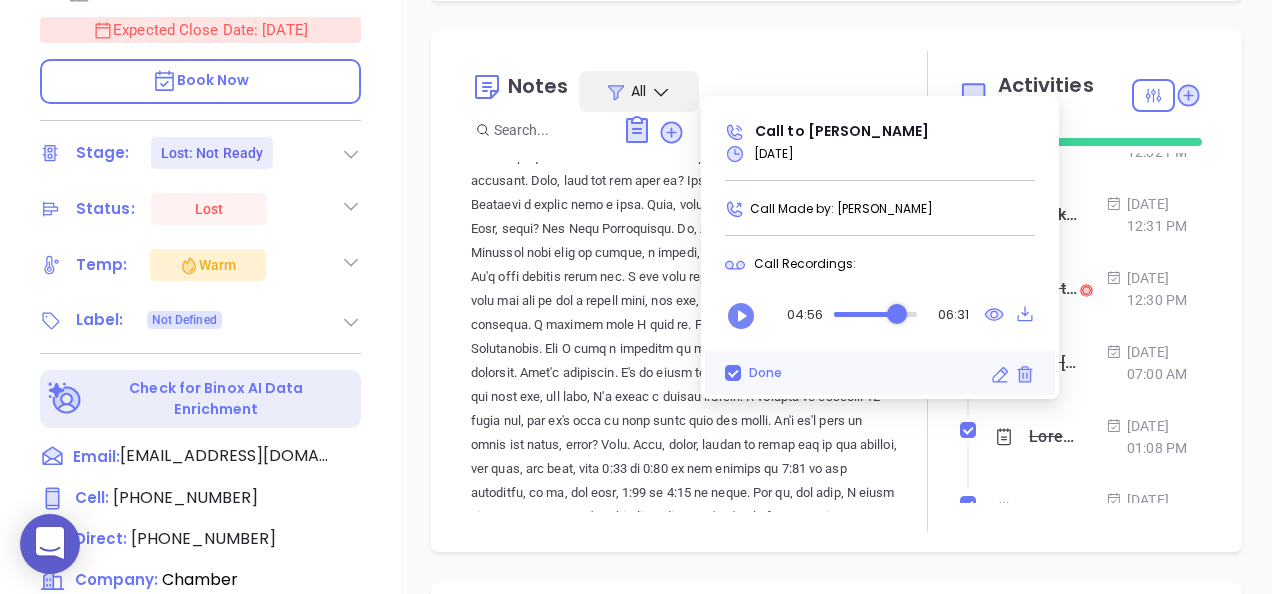 click 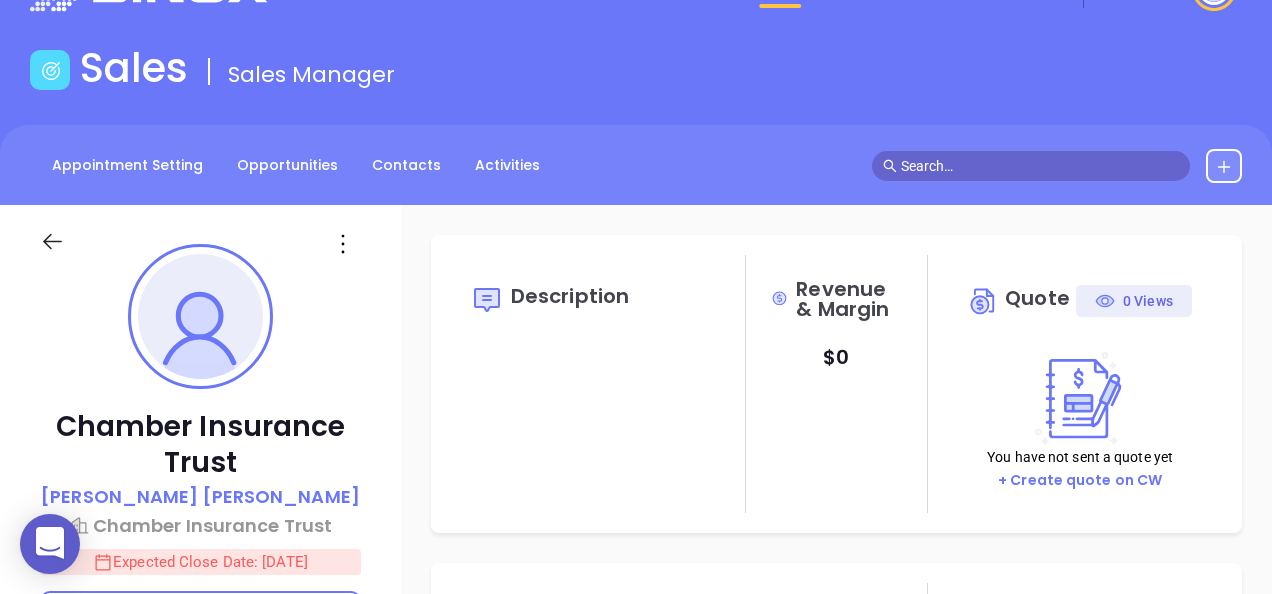 scroll, scrollTop: 100, scrollLeft: 0, axis: vertical 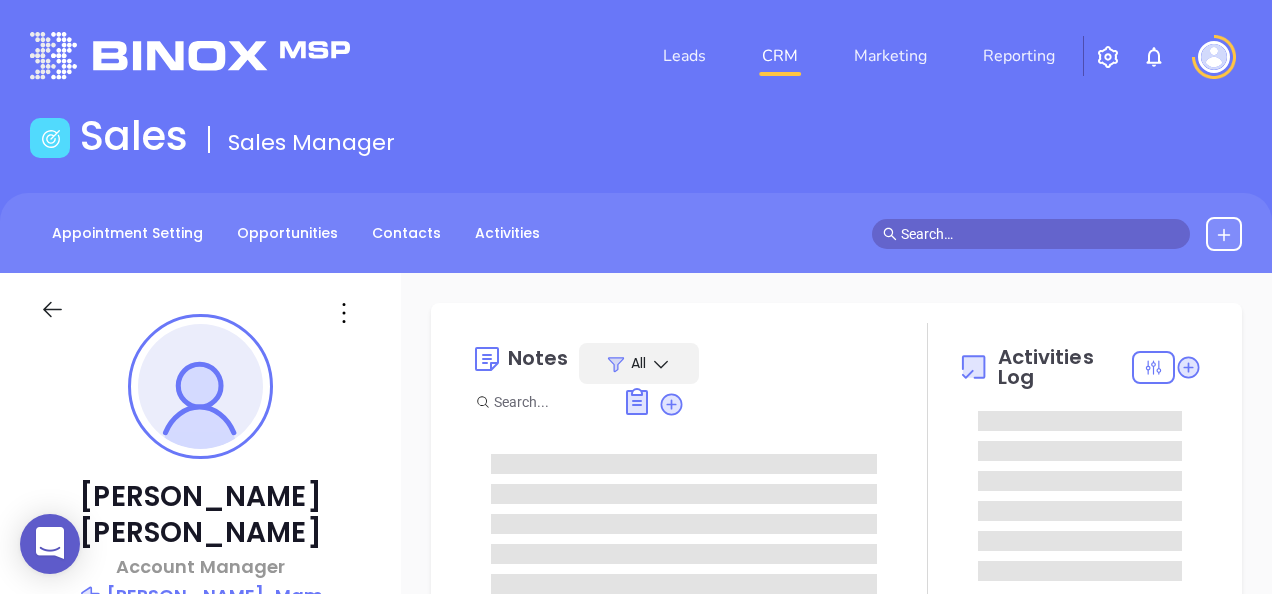 type on "[DATE]" 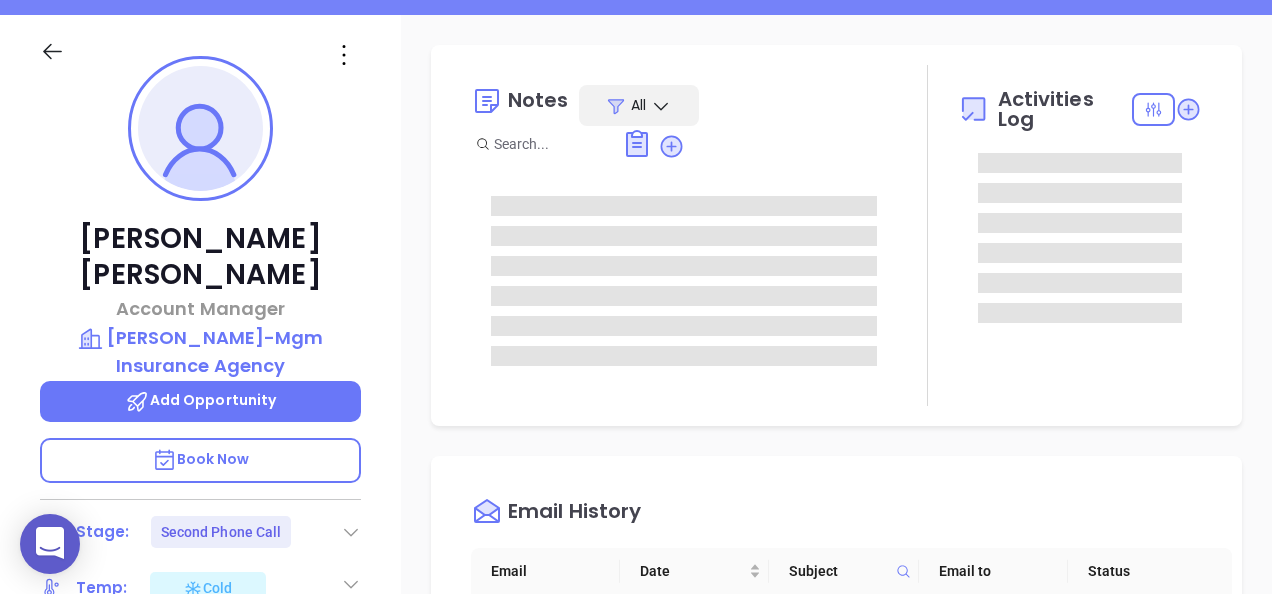 scroll, scrollTop: 300, scrollLeft: 0, axis: vertical 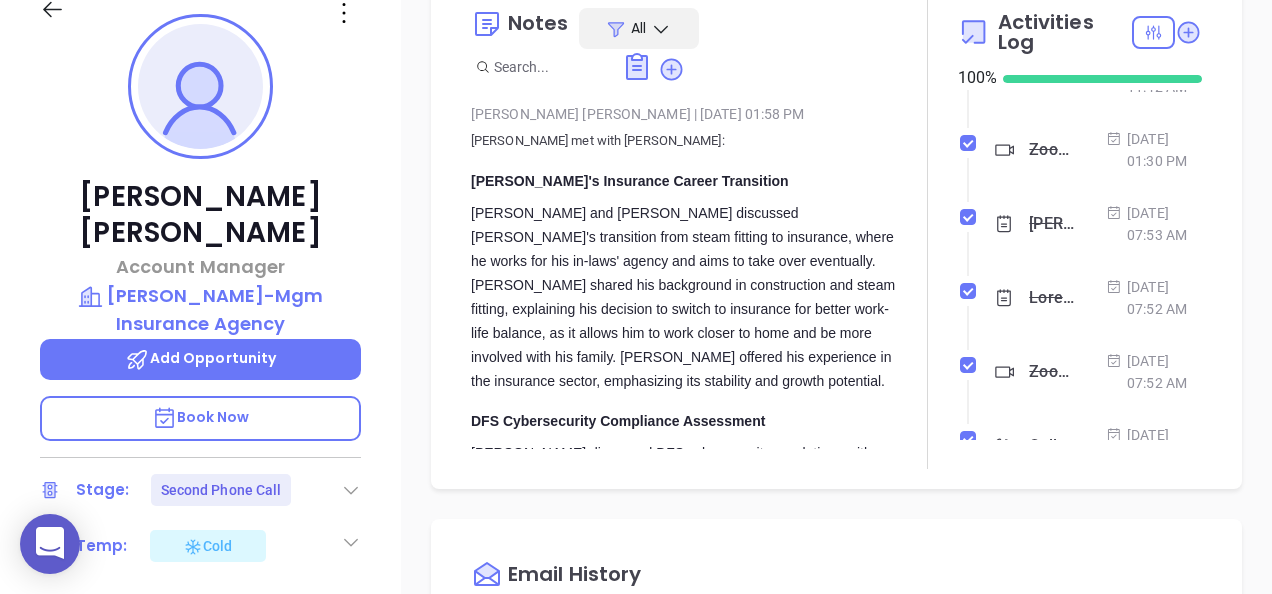 click on "Call to Michael Wright" at bounding box center (1053, 76) 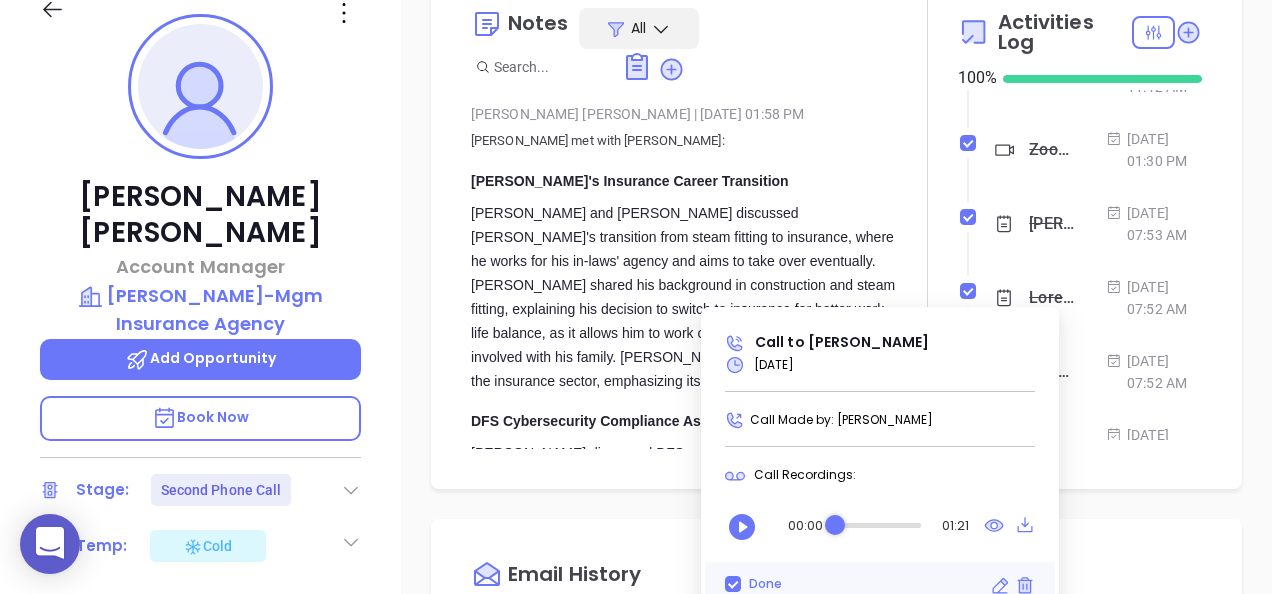 click on "Jun 20, 2025 | 11:42 AM" at bounding box center [1154, 76] 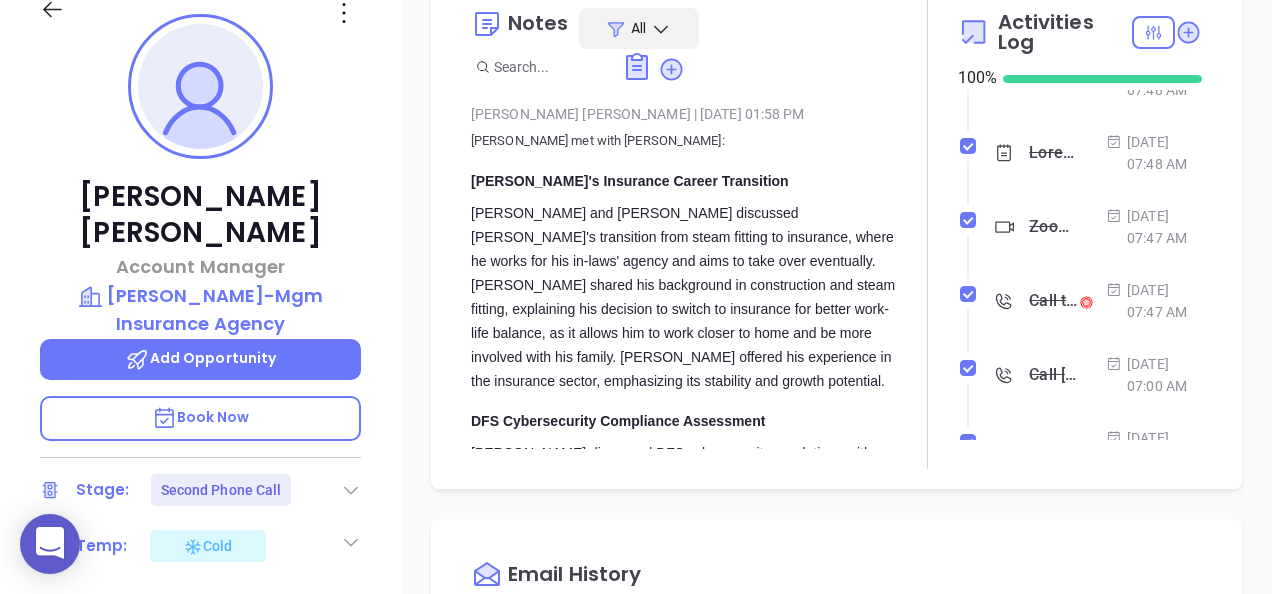 scroll, scrollTop: 1200, scrollLeft: 0, axis: vertical 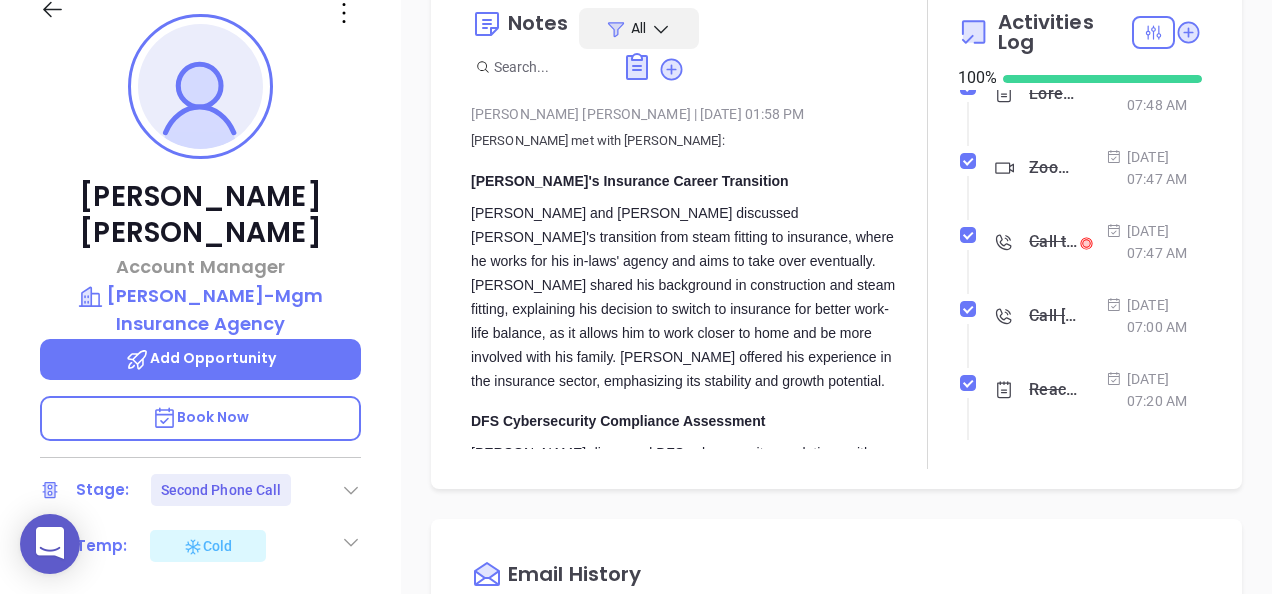 click on "Call to Michael Wright" at bounding box center (1053, -54) 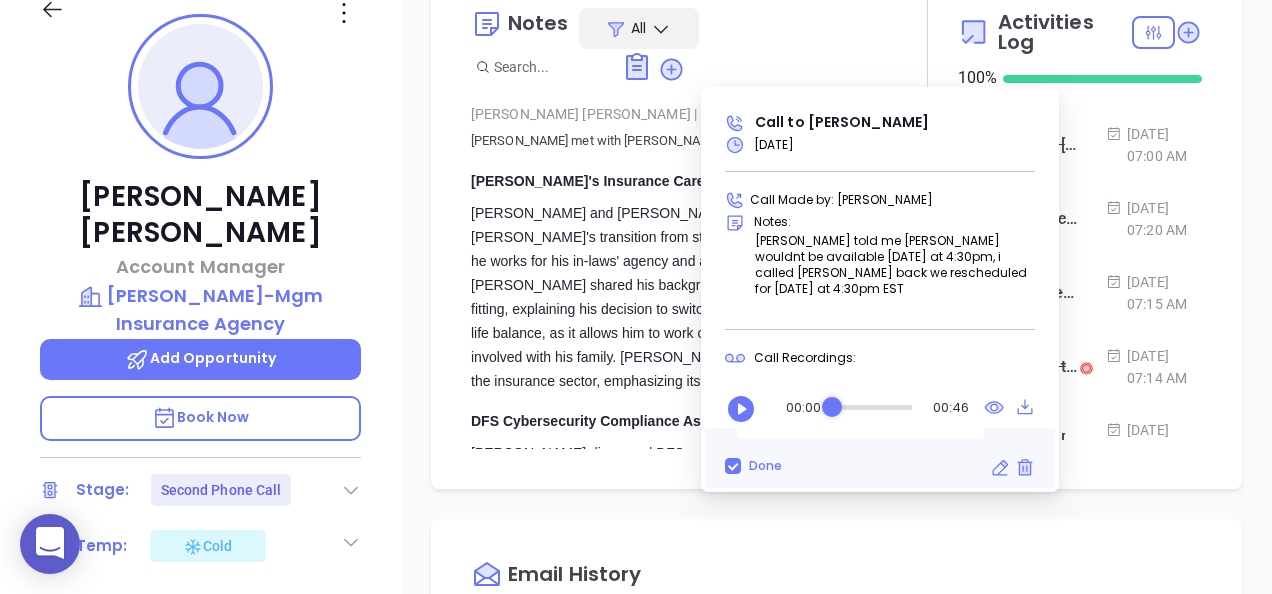 scroll, scrollTop: 1400, scrollLeft: 0, axis: vertical 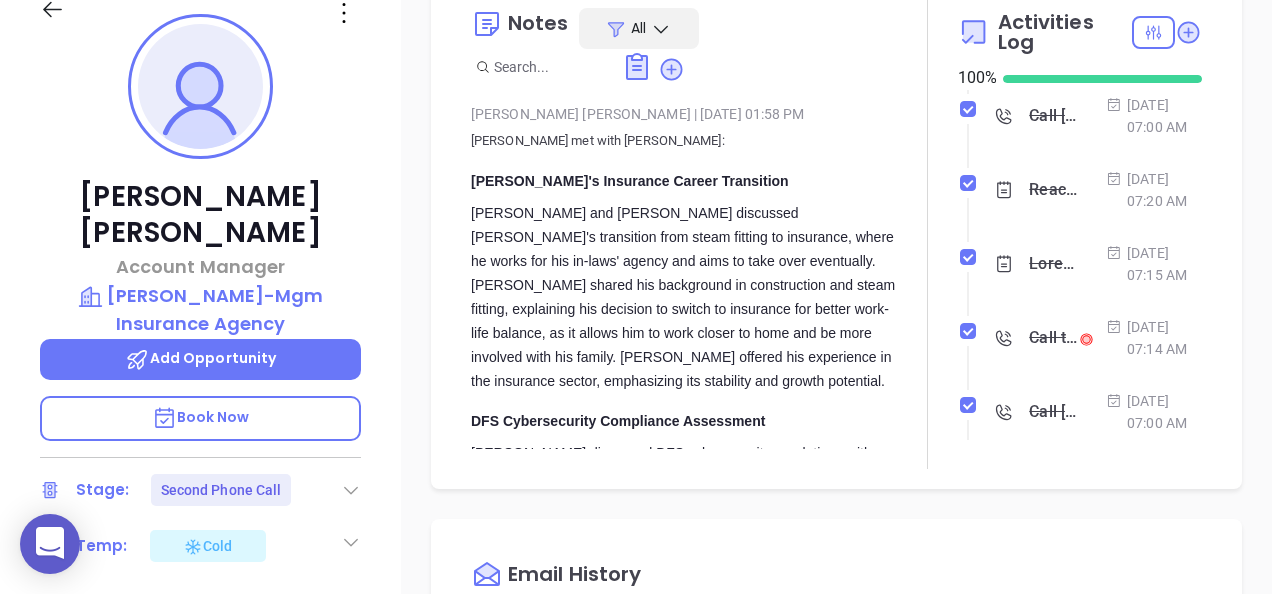 click on "Jun 17, 2025 | 07:48 AM" at bounding box center (1154, -106) 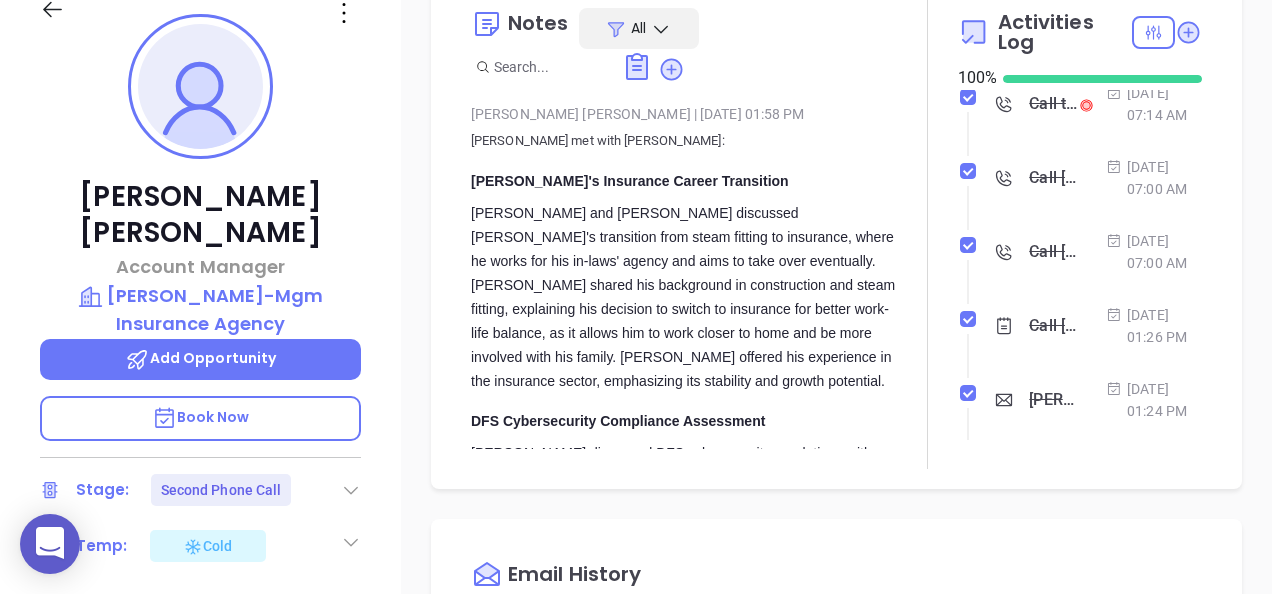 scroll, scrollTop: 1700, scrollLeft: 0, axis: vertical 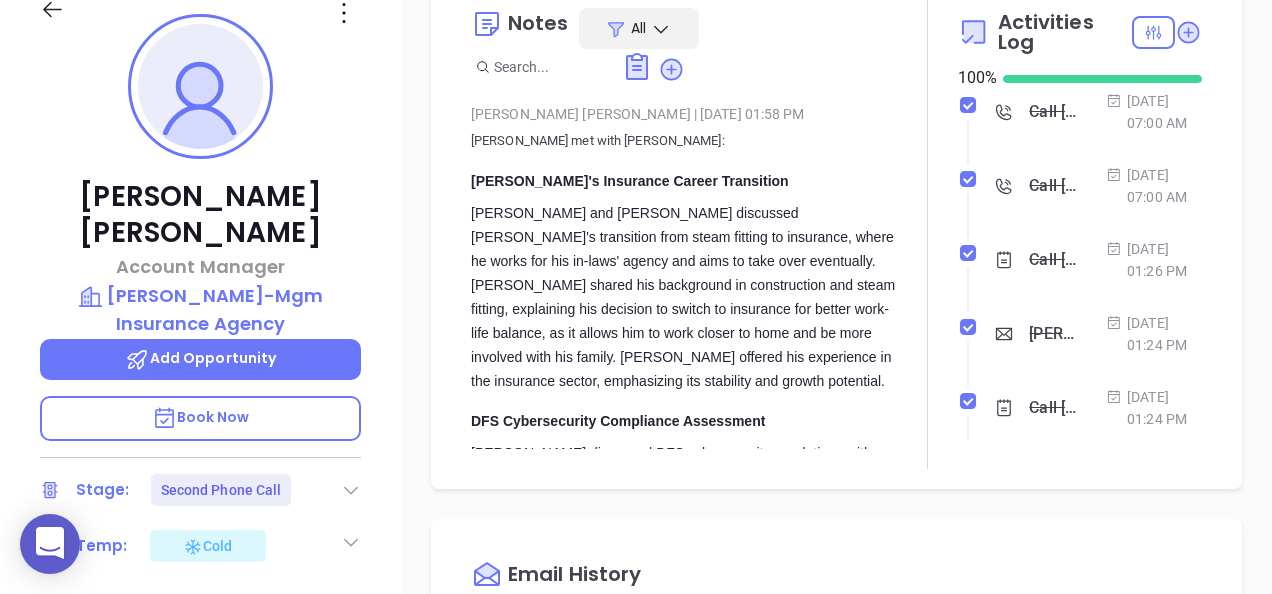 click on "Call to Michael Wright" at bounding box center (1053, -258) 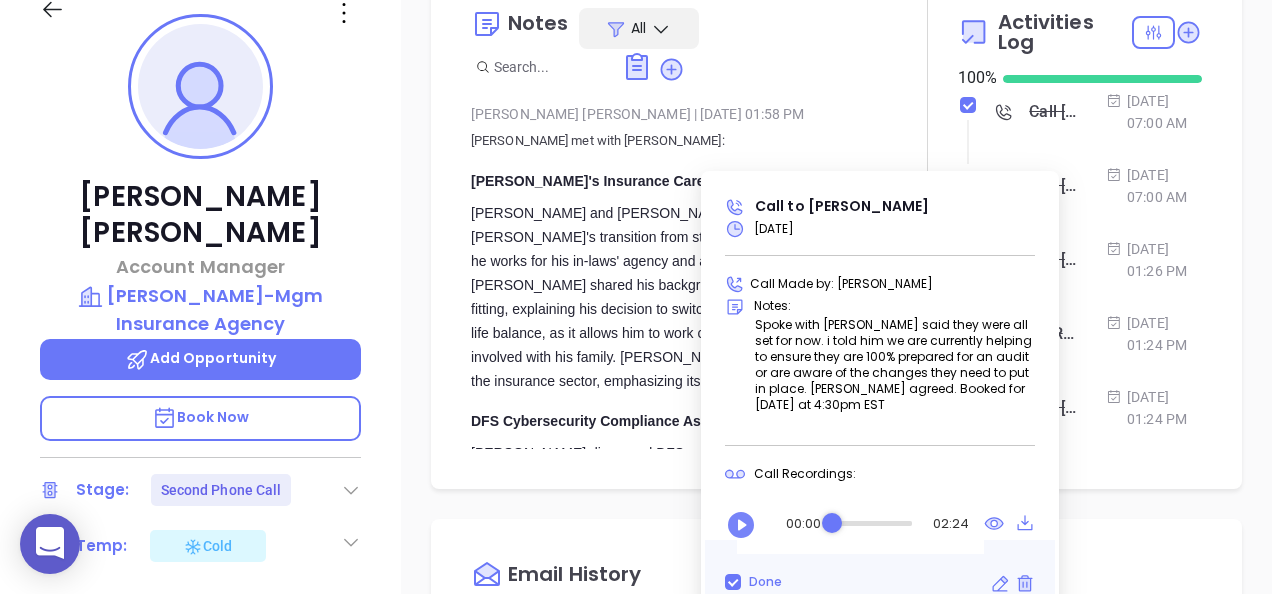 click 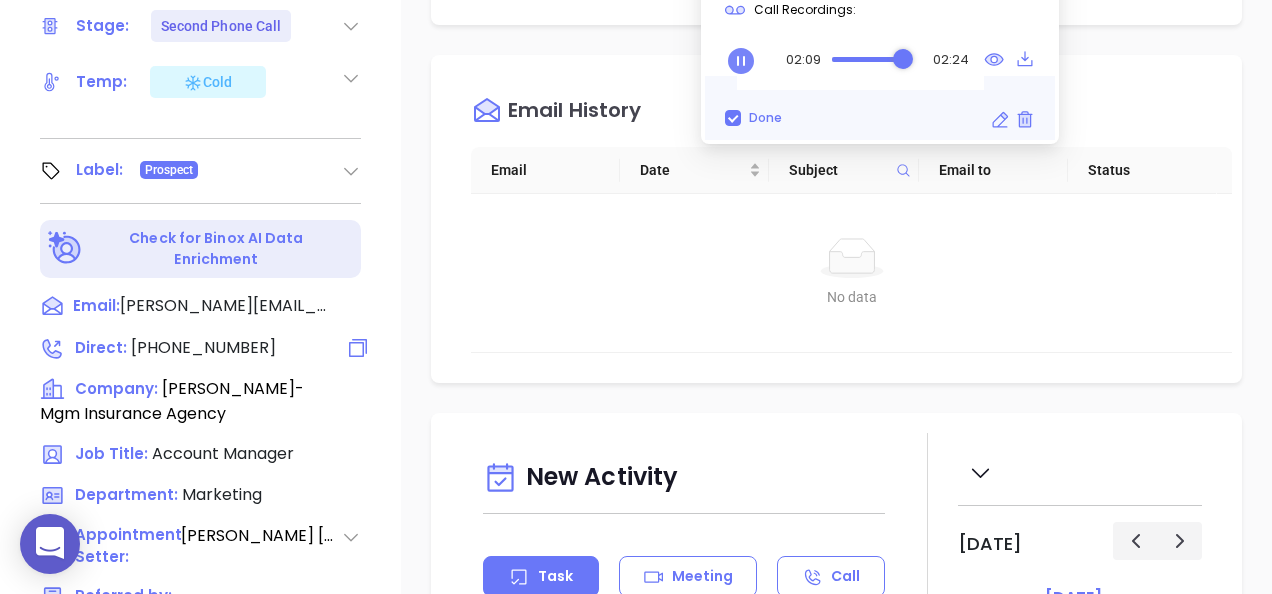 scroll, scrollTop: 800, scrollLeft: 0, axis: vertical 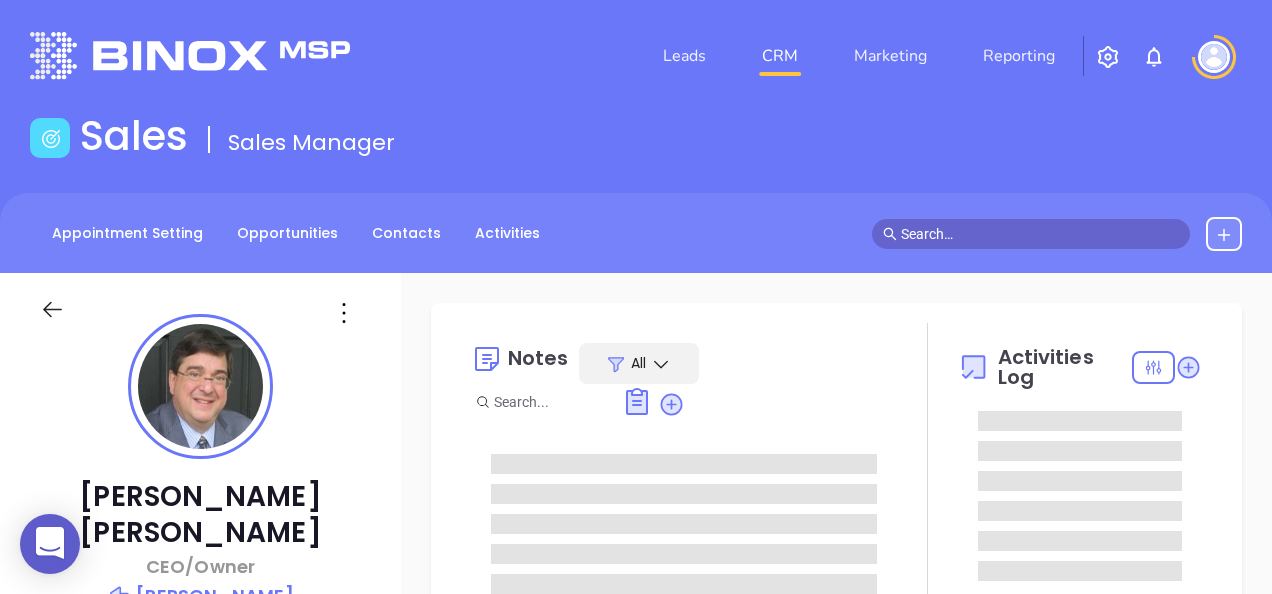 type on "[DATE]" 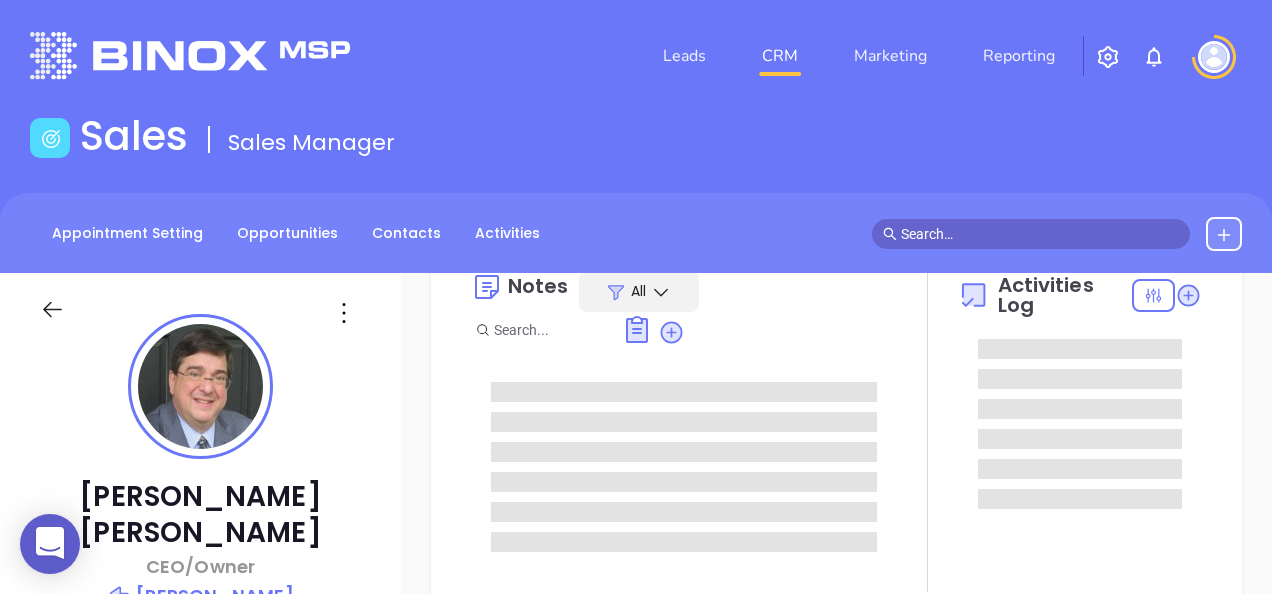 type on "[PERSON_NAME]" 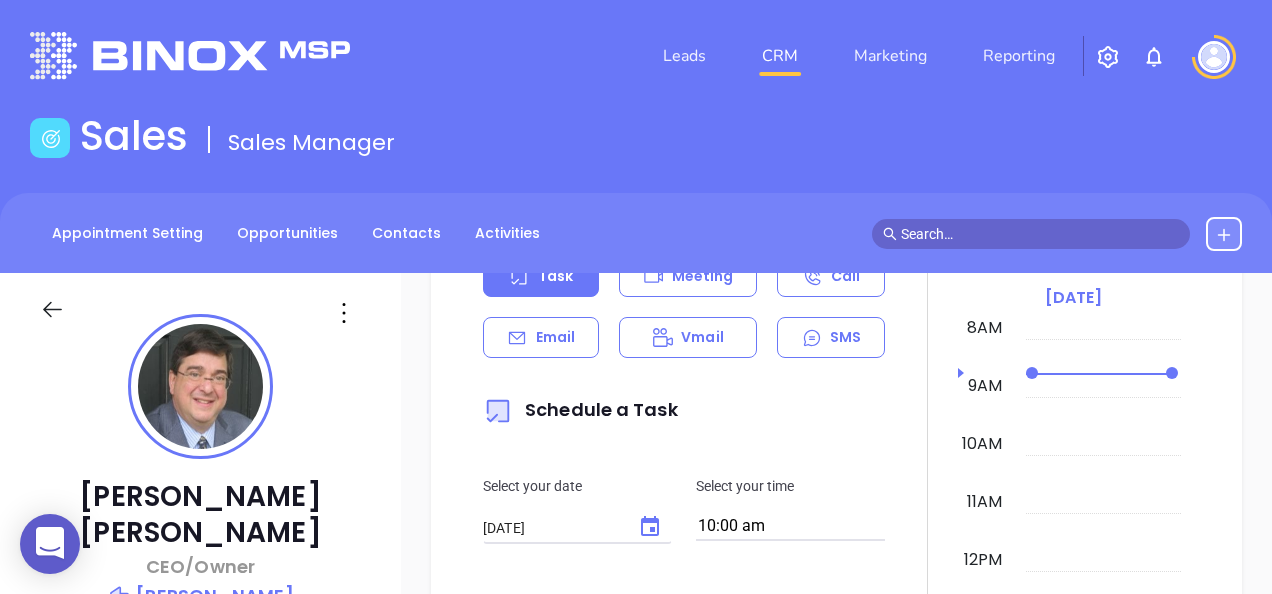 scroll, scrollTop: 1140, scrollLeft: 0, axis: vertical 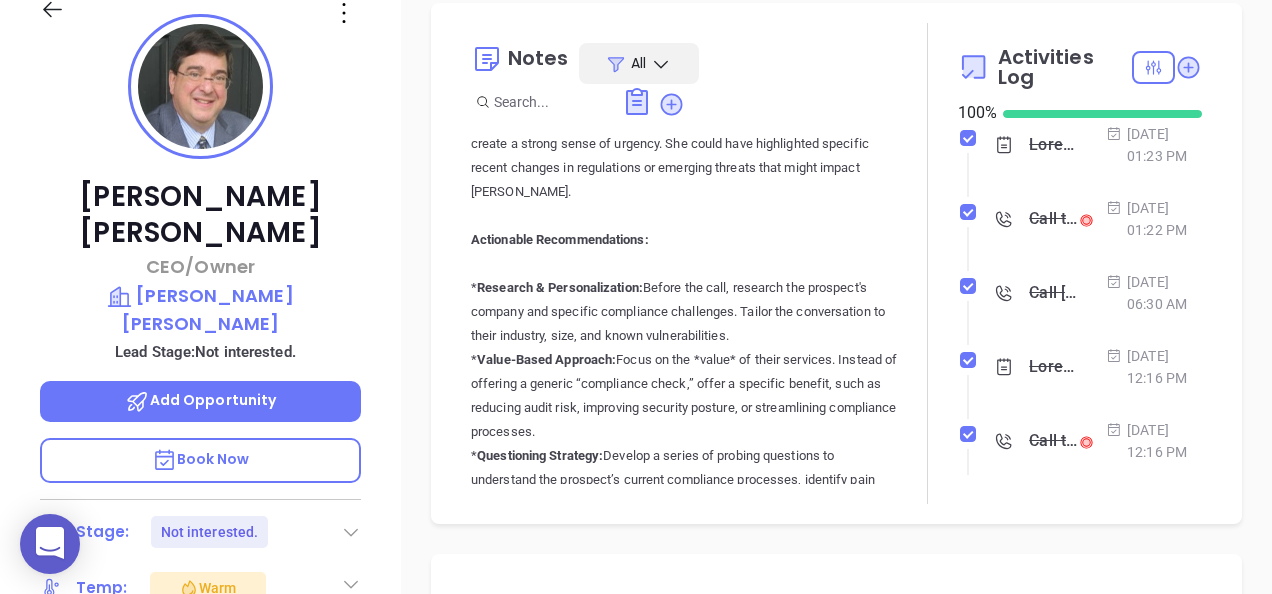 click on "Call to [PERSON_NAME]" at bounding box center [1053, 219] 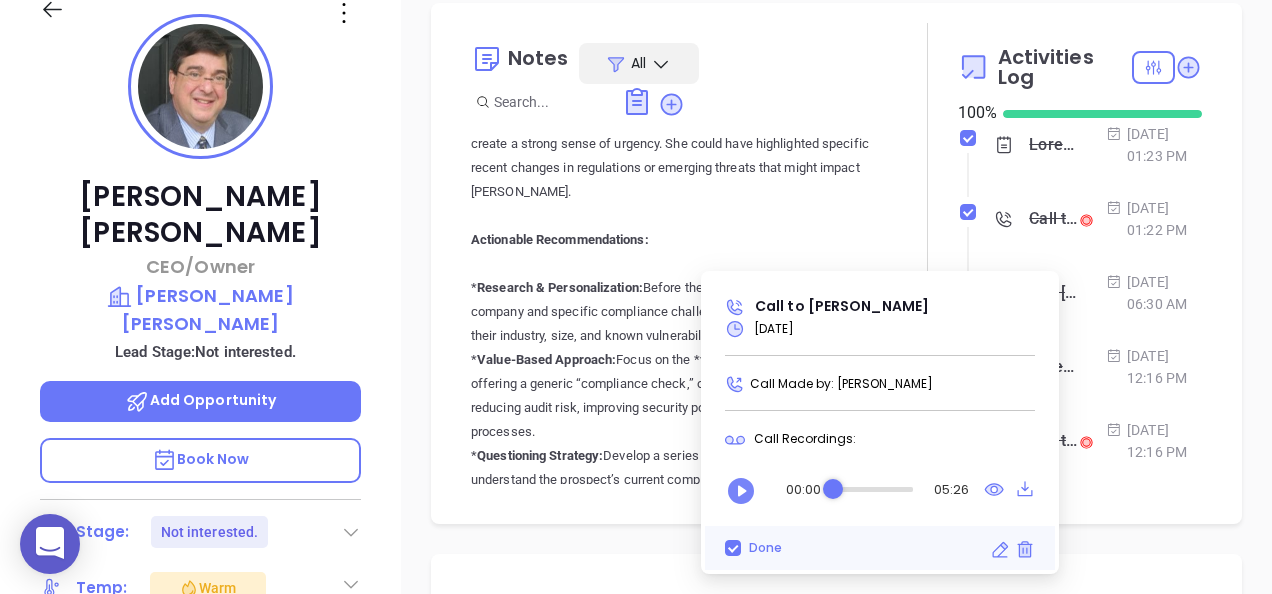 click 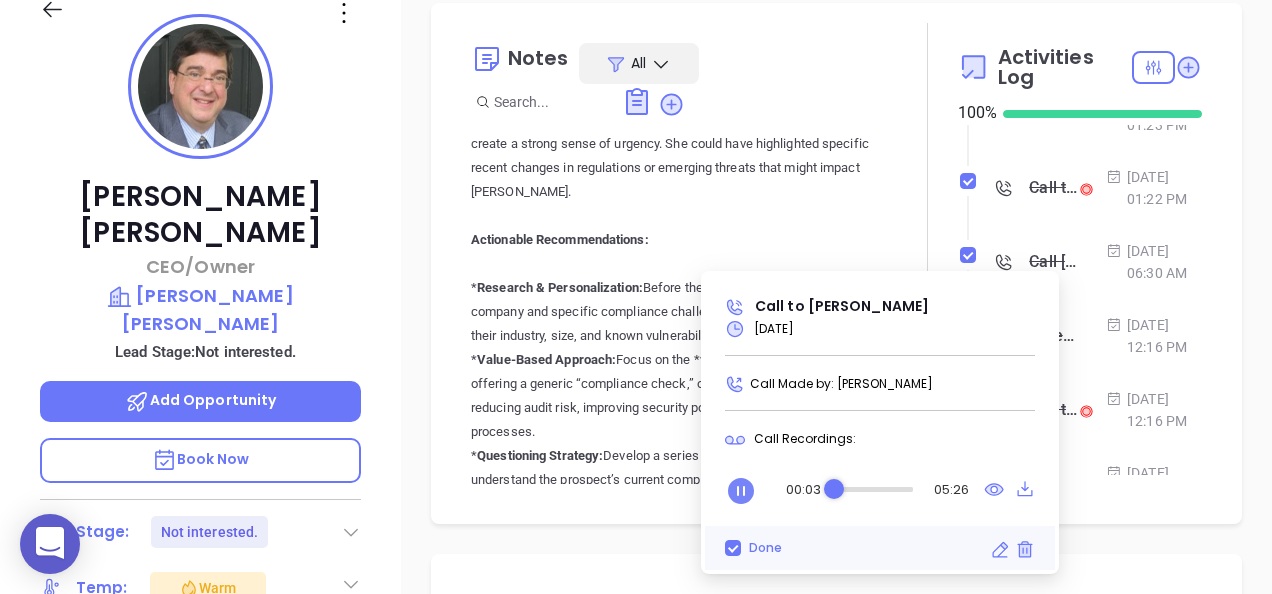 scroll, scrollTop: 0, scrollLeft: 0, axis: both 